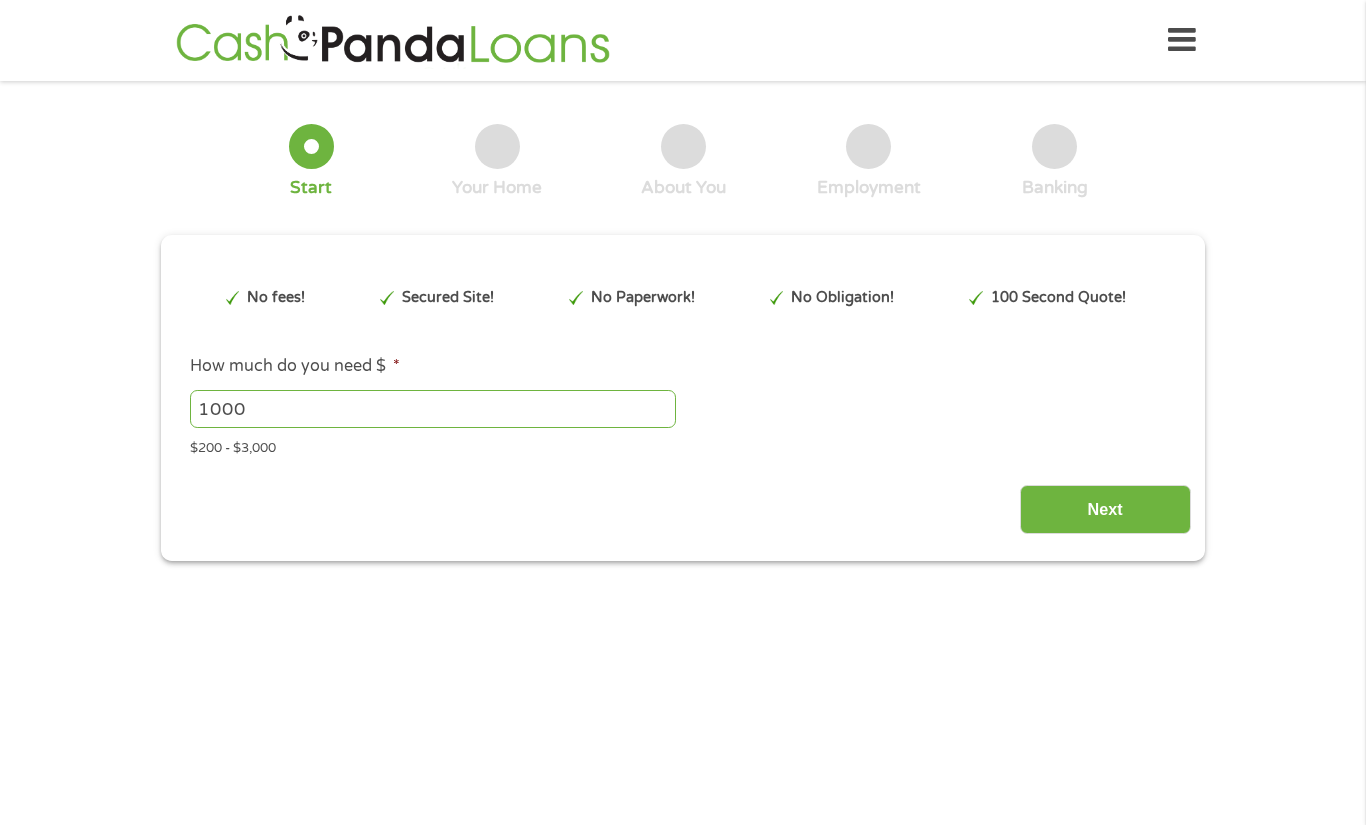 scroll, scrollTop: 0, scrollLeft: 0, axis: both 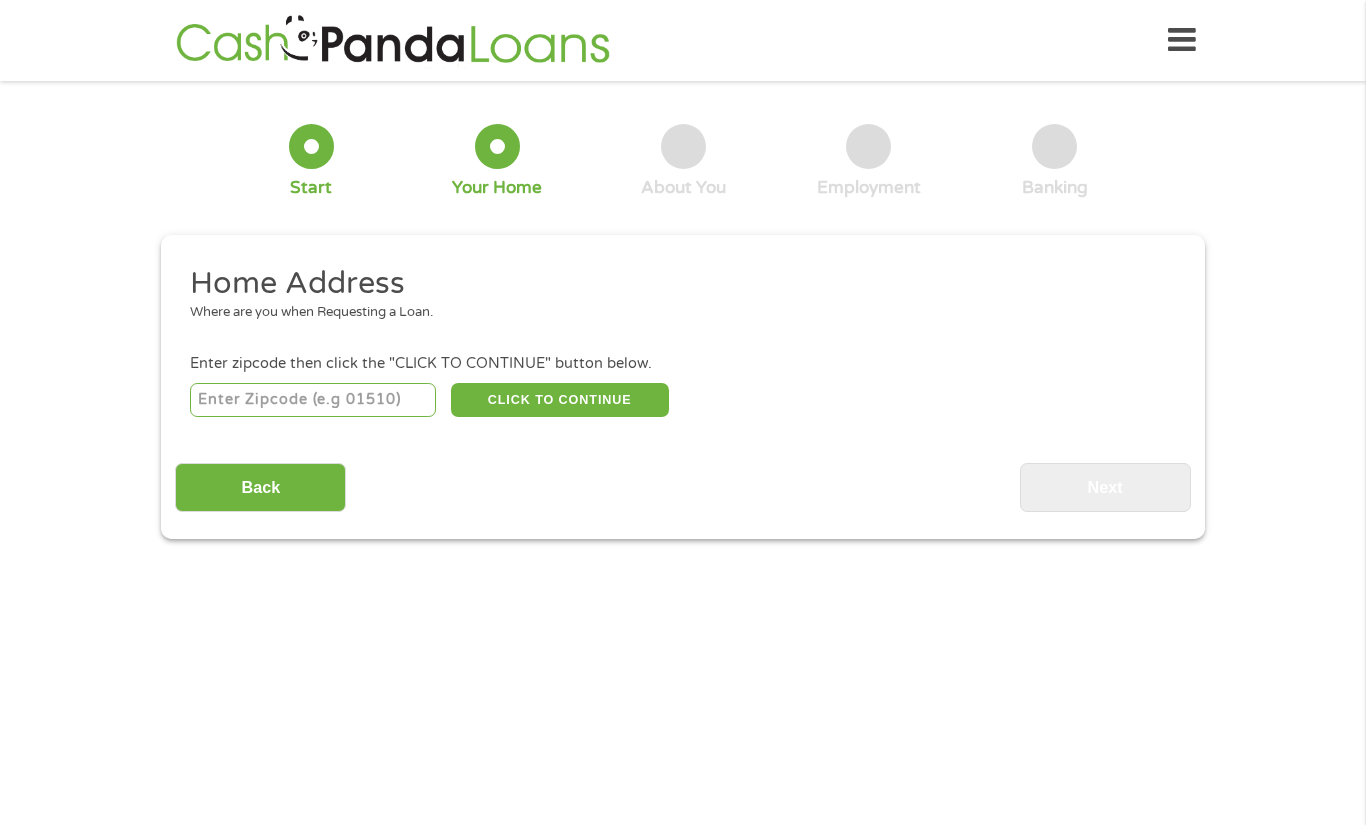 click at bounding box center [313, 400] 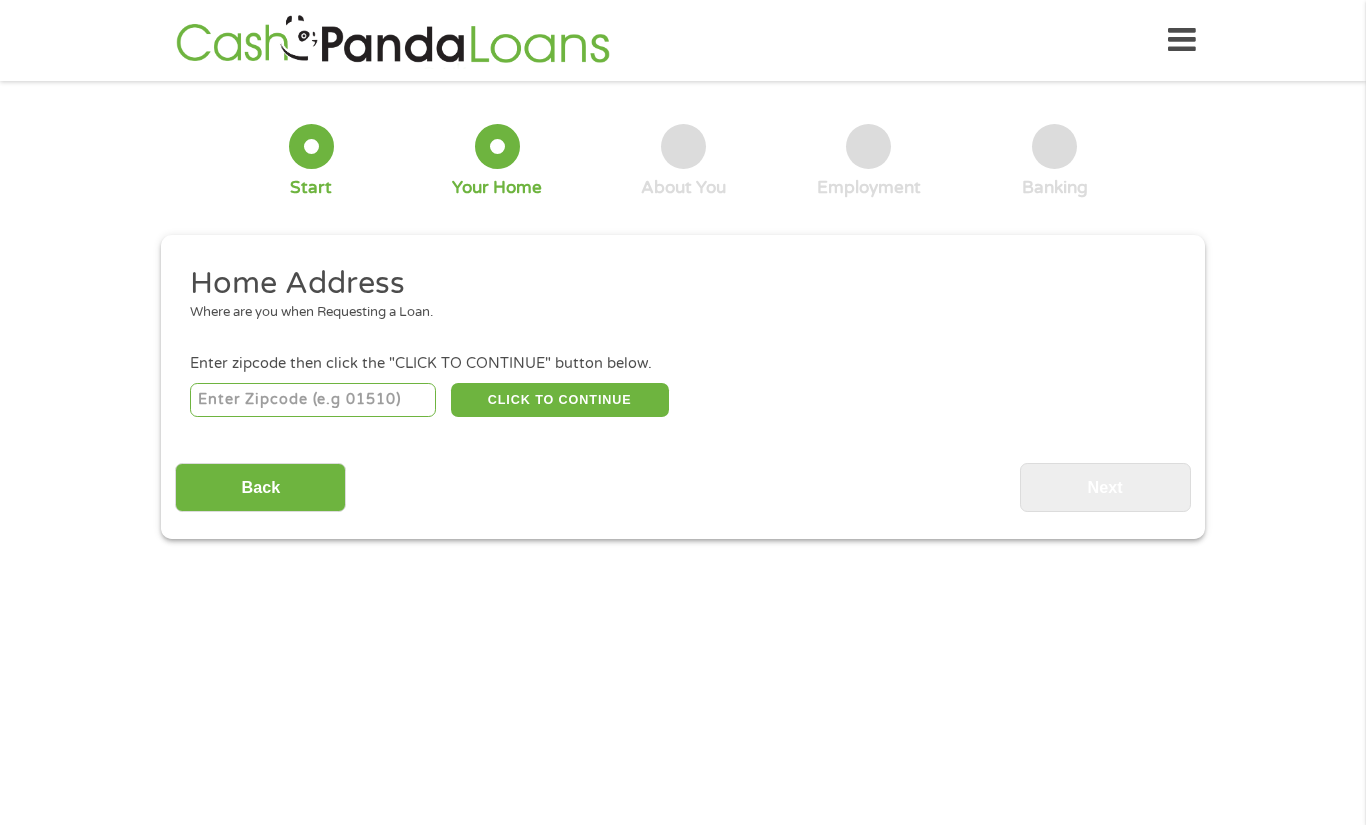 type on "49508" 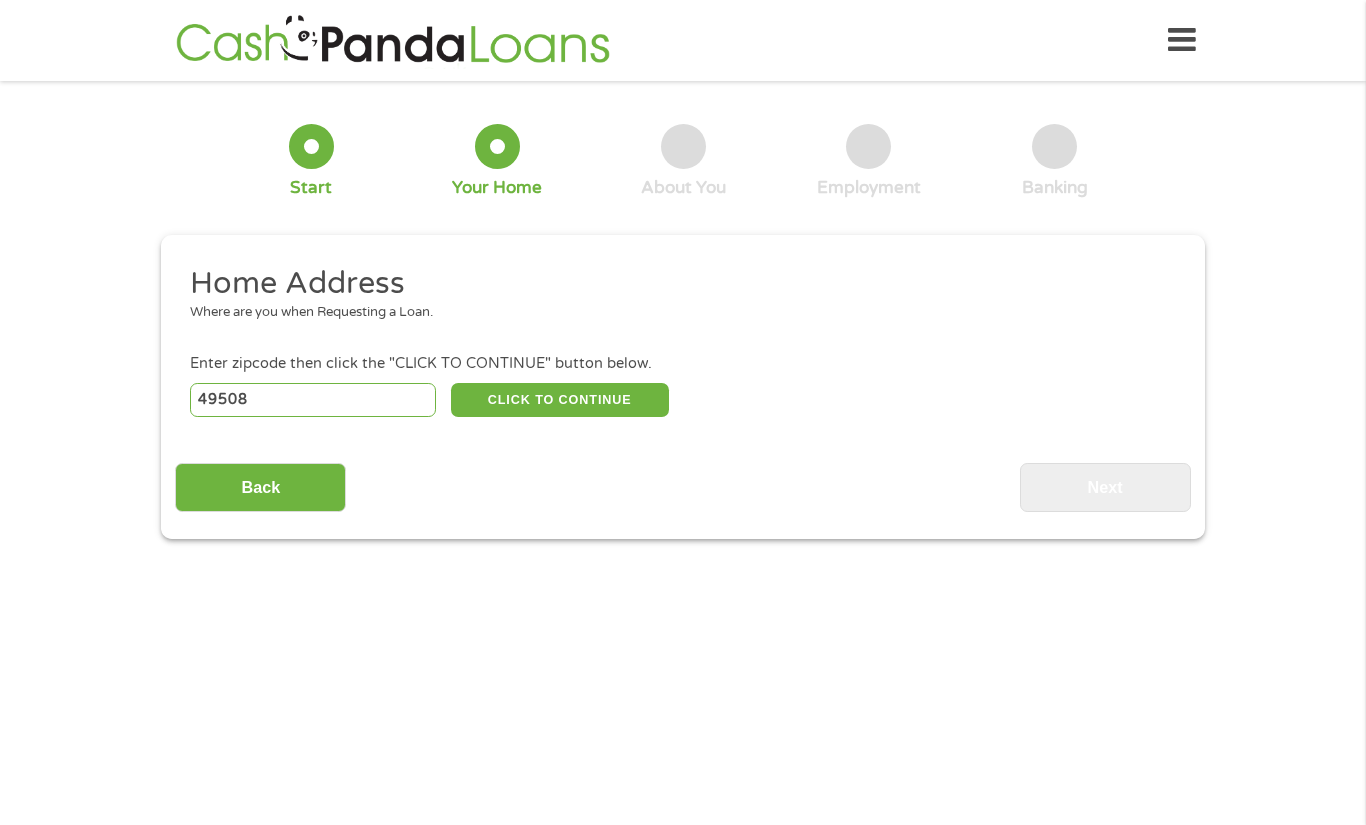 select on "Michigan" 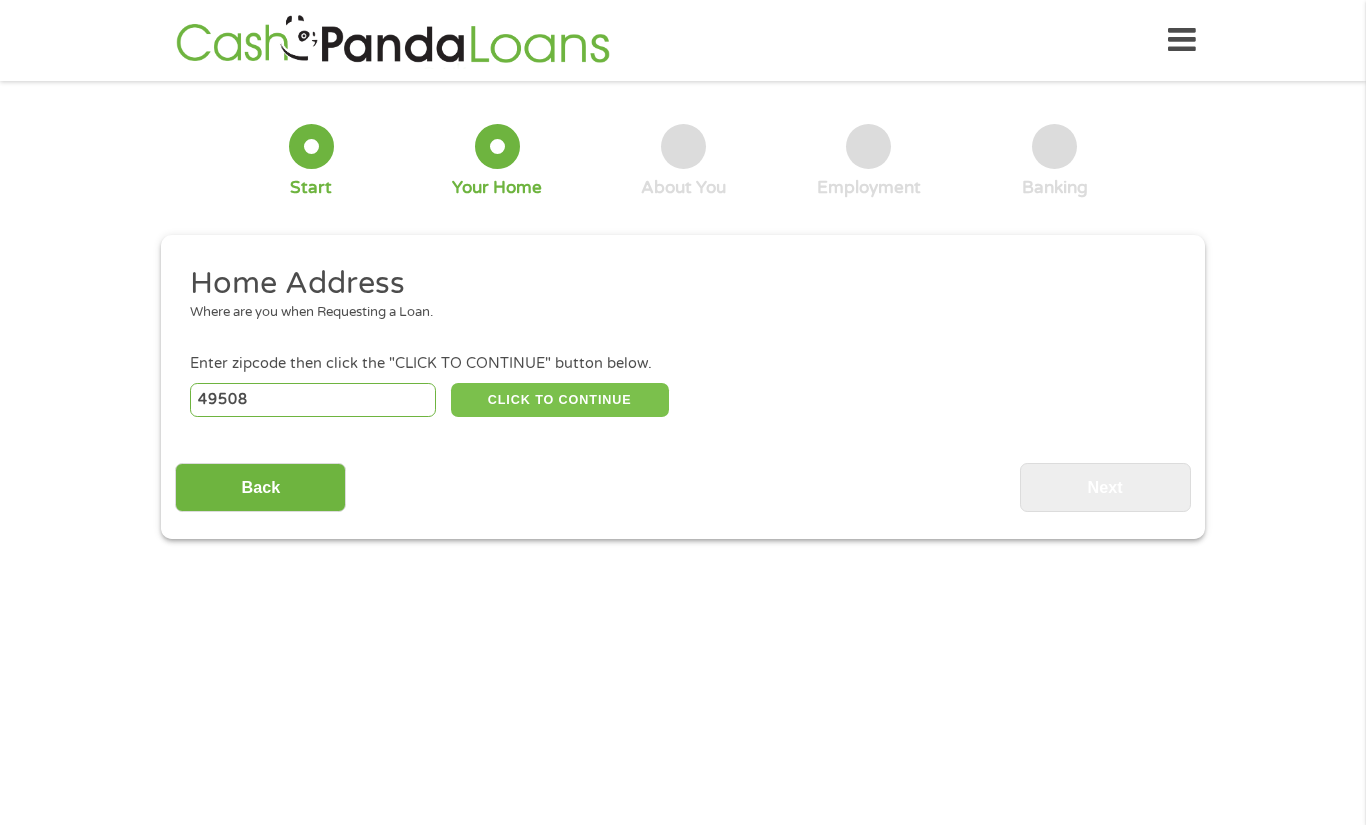 click on "CLICK TO CONTINUE" at bounding box center [560, 400] 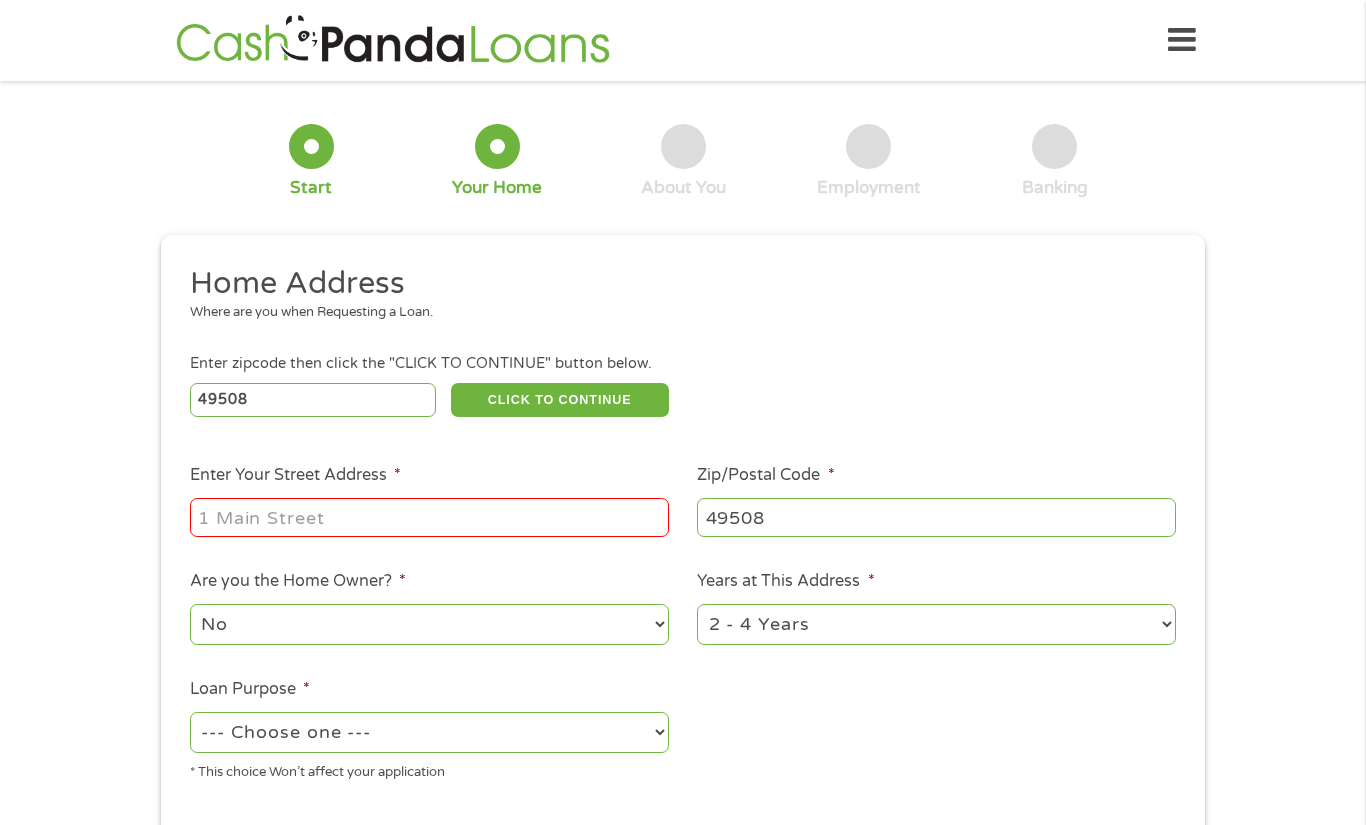 click on "ENTER YOUR STREET ADDRESS *" at bounding box center (429, 517) 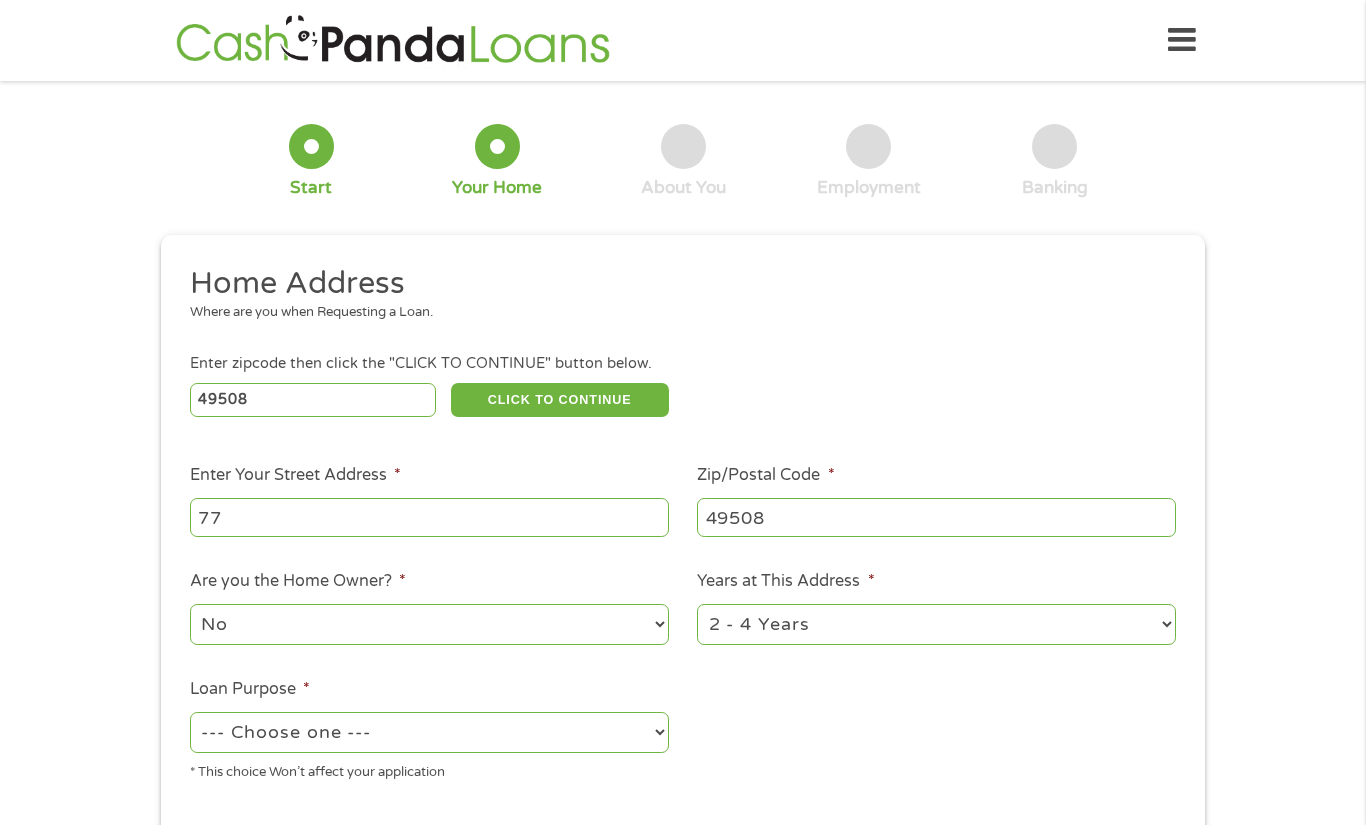 type on "[NUMBER] EASTERN AVENUE SOUTHEAST" 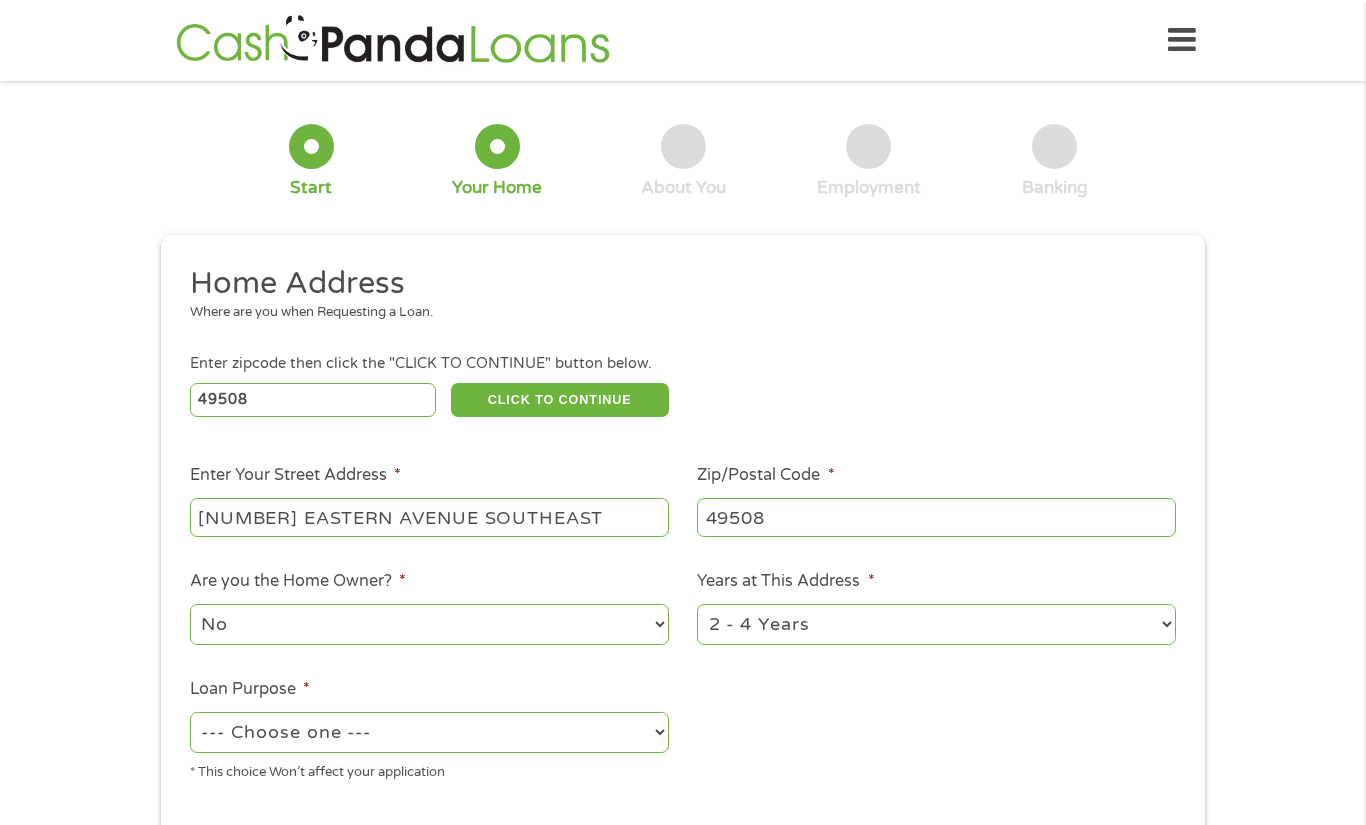 click on "--- Choose one --- Pay Bills Debt Consolidation Home Improvement Major Purchase Car Loan Short Term Cash Medical Expenses Other" at bounding box center (429, 732) 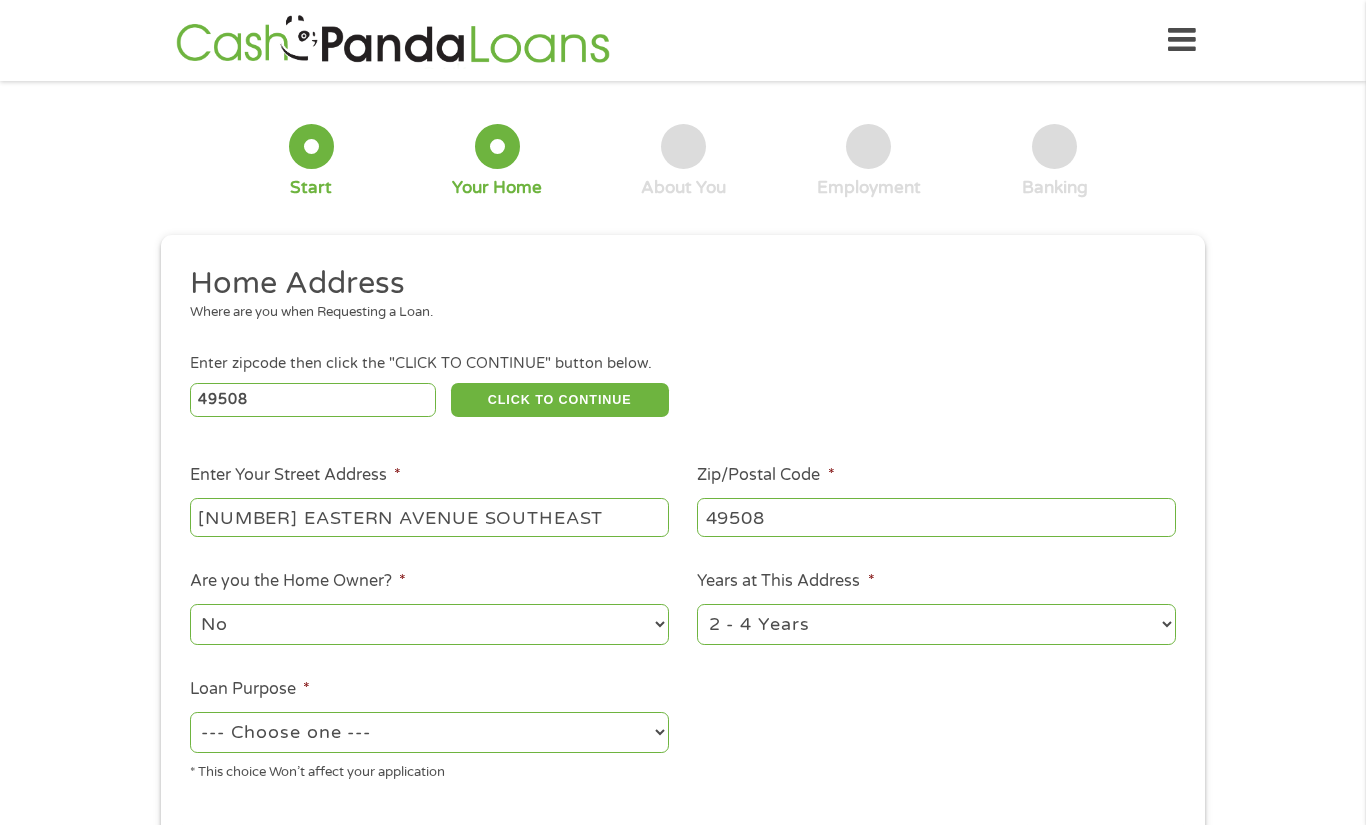 select on "shorttermcash" 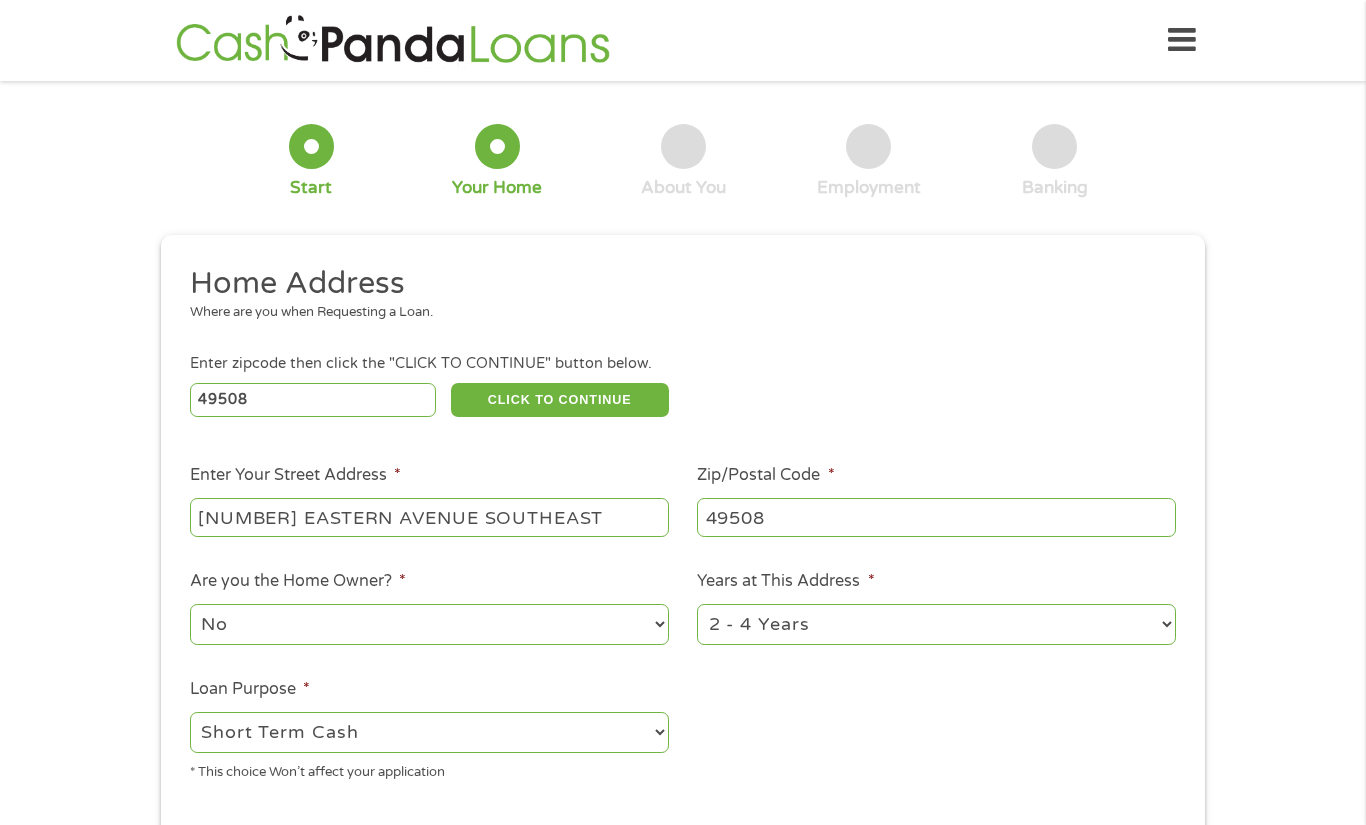 click on "--- Choose one --- Pay Bills Debt Consolidation Home Improvement Major Purchase Car Loan Short Term Cash Medical Expenses Other" at bounding box center (429, 732) 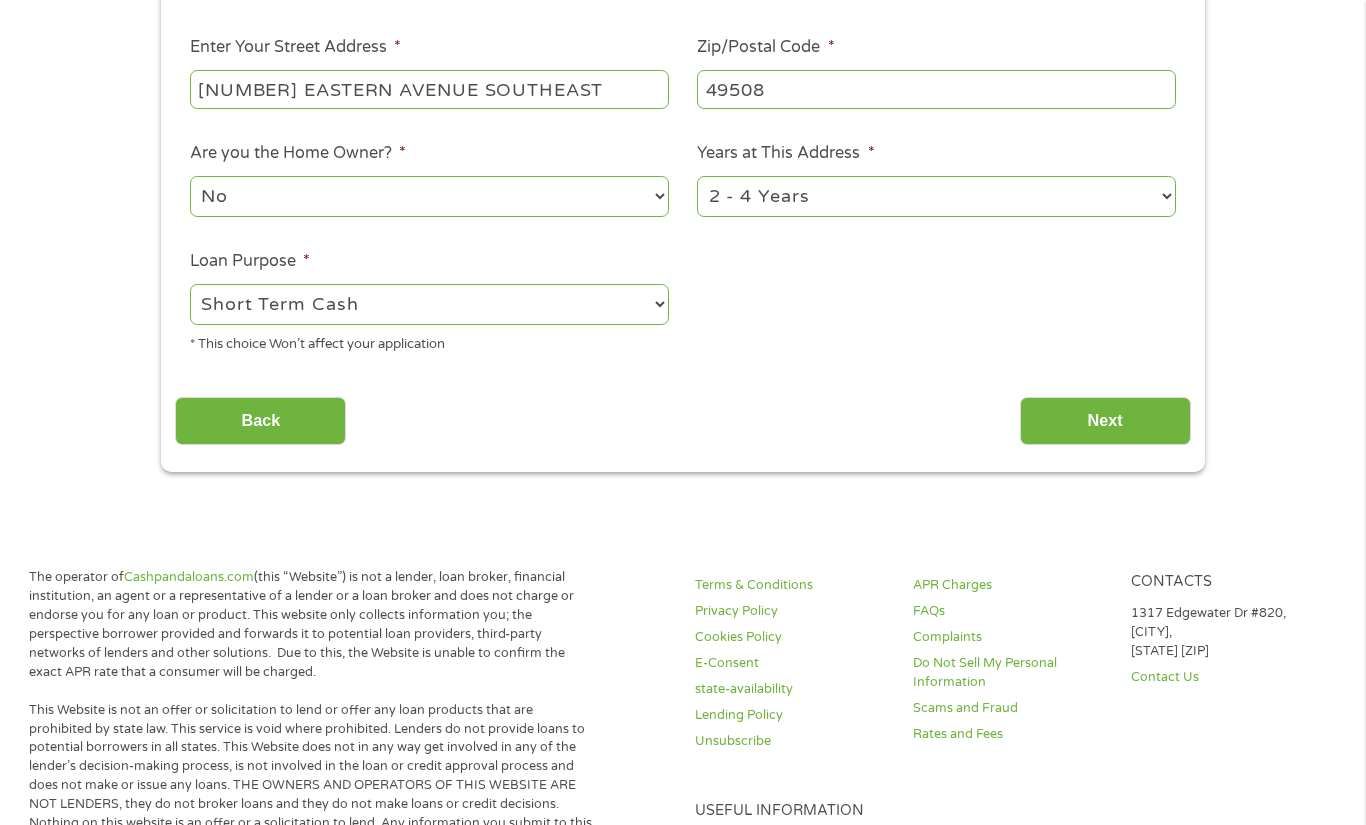 scroll, scrollTop: 452, scrollLeft: 0, axis: vertical 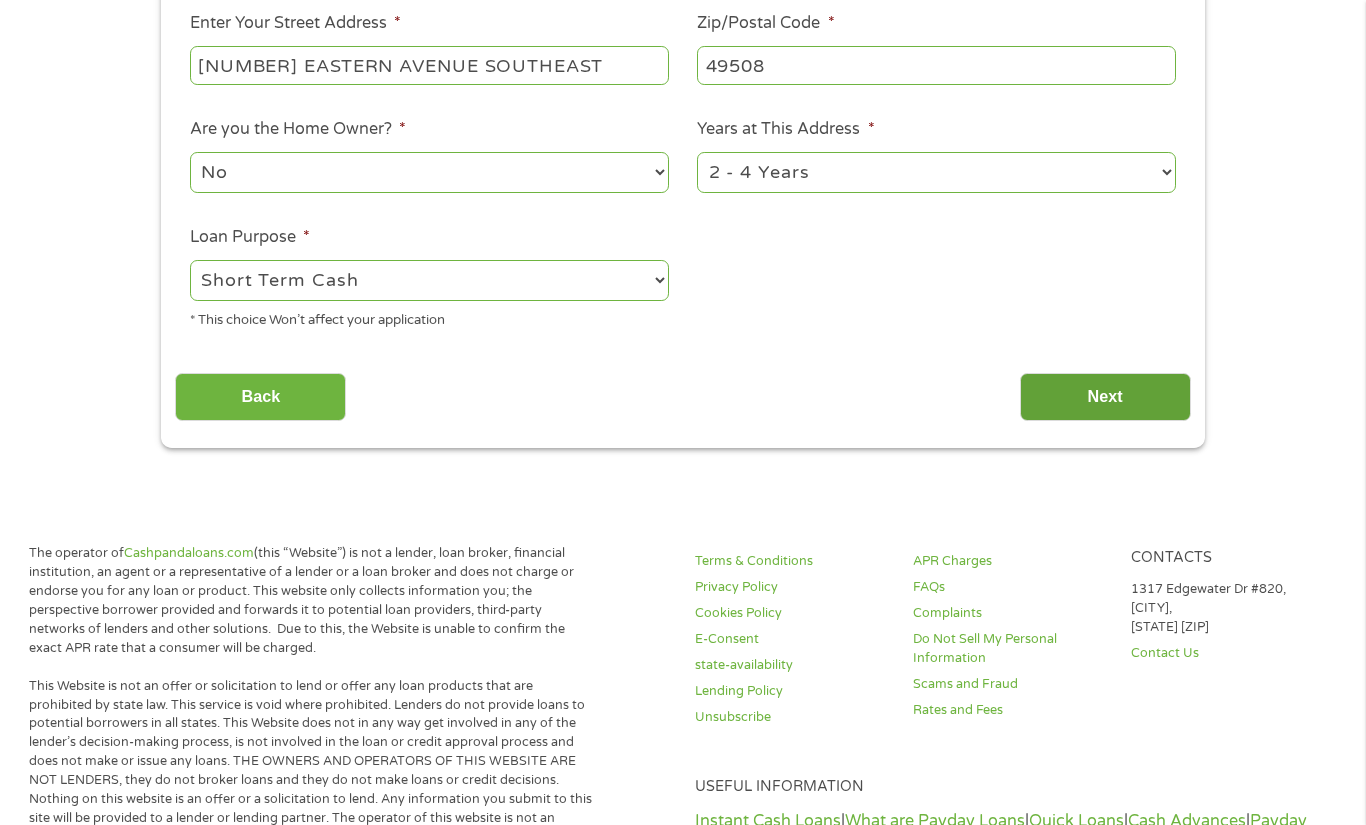 click on "Next" at bounding box center [1105, 397] 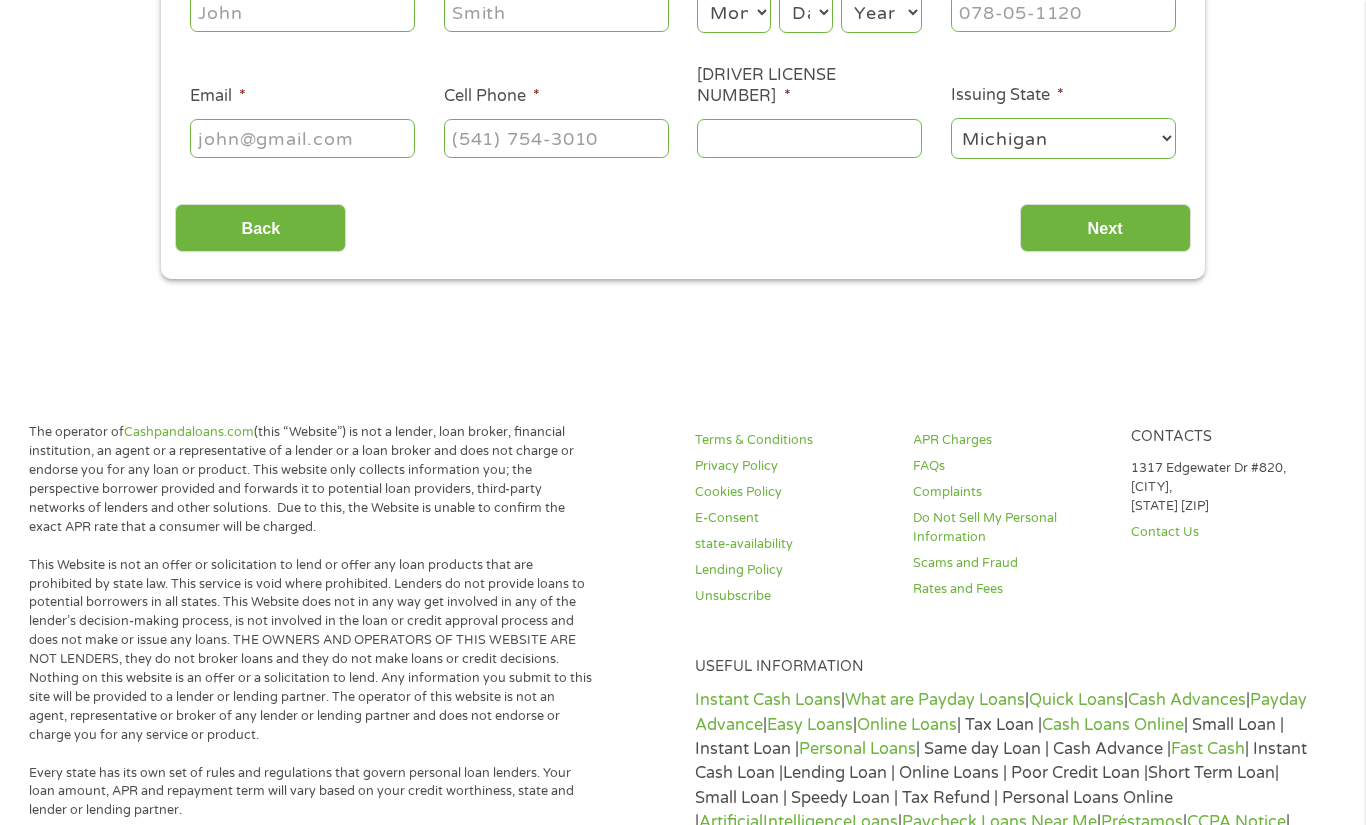 scroll, scrollTop: 8, scrollLeft: 8, axis: both 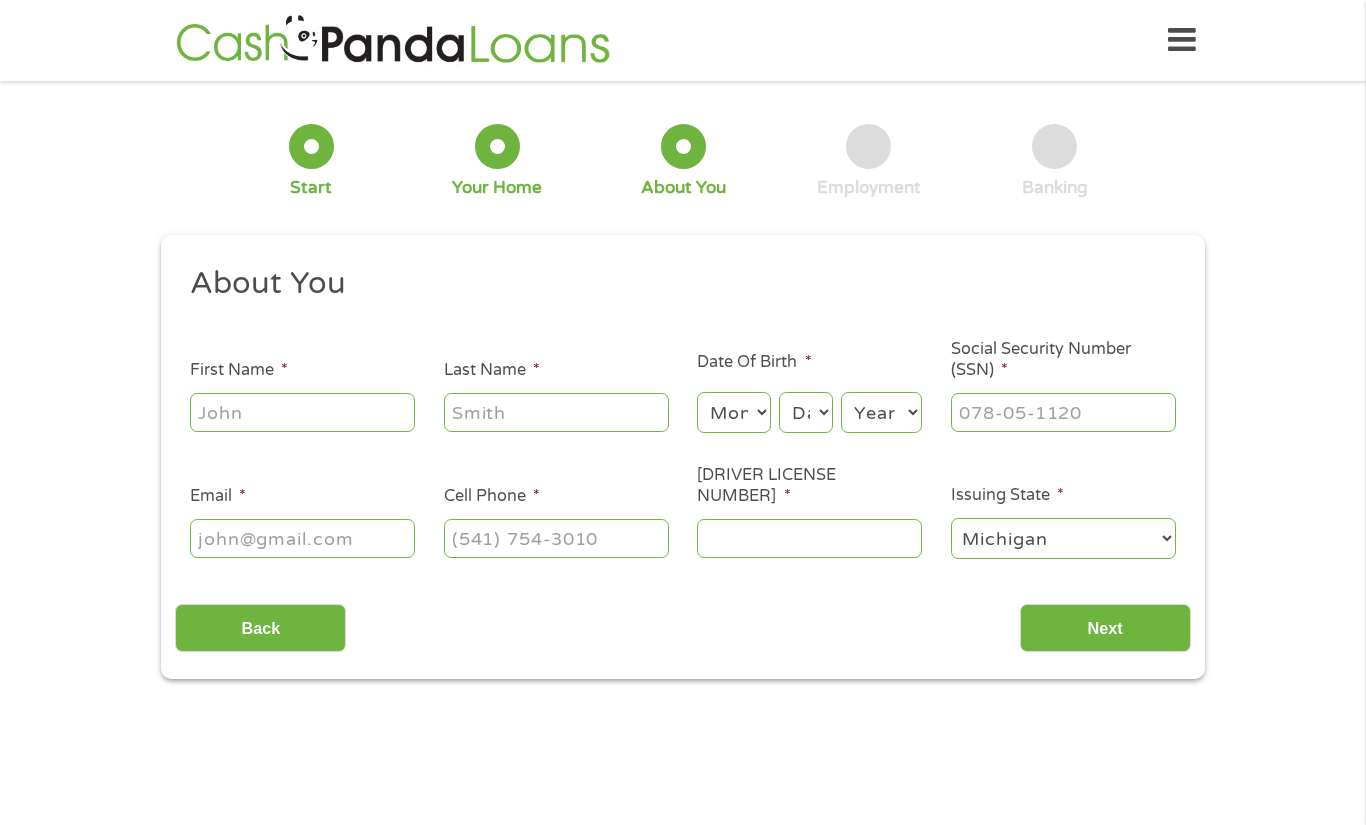 click on "FIRST NAME *" at bounding box center [302, 412] 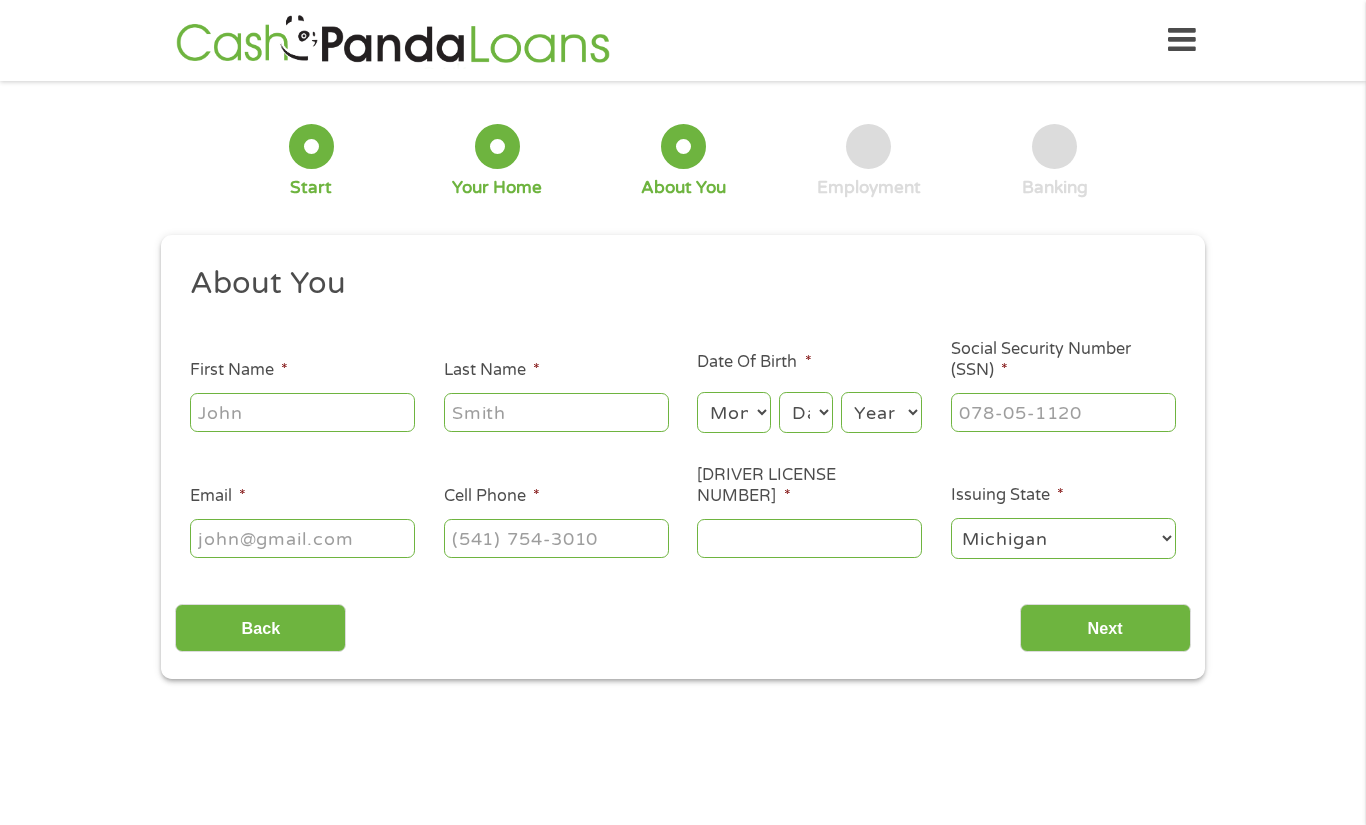 type on "[FIRST]" 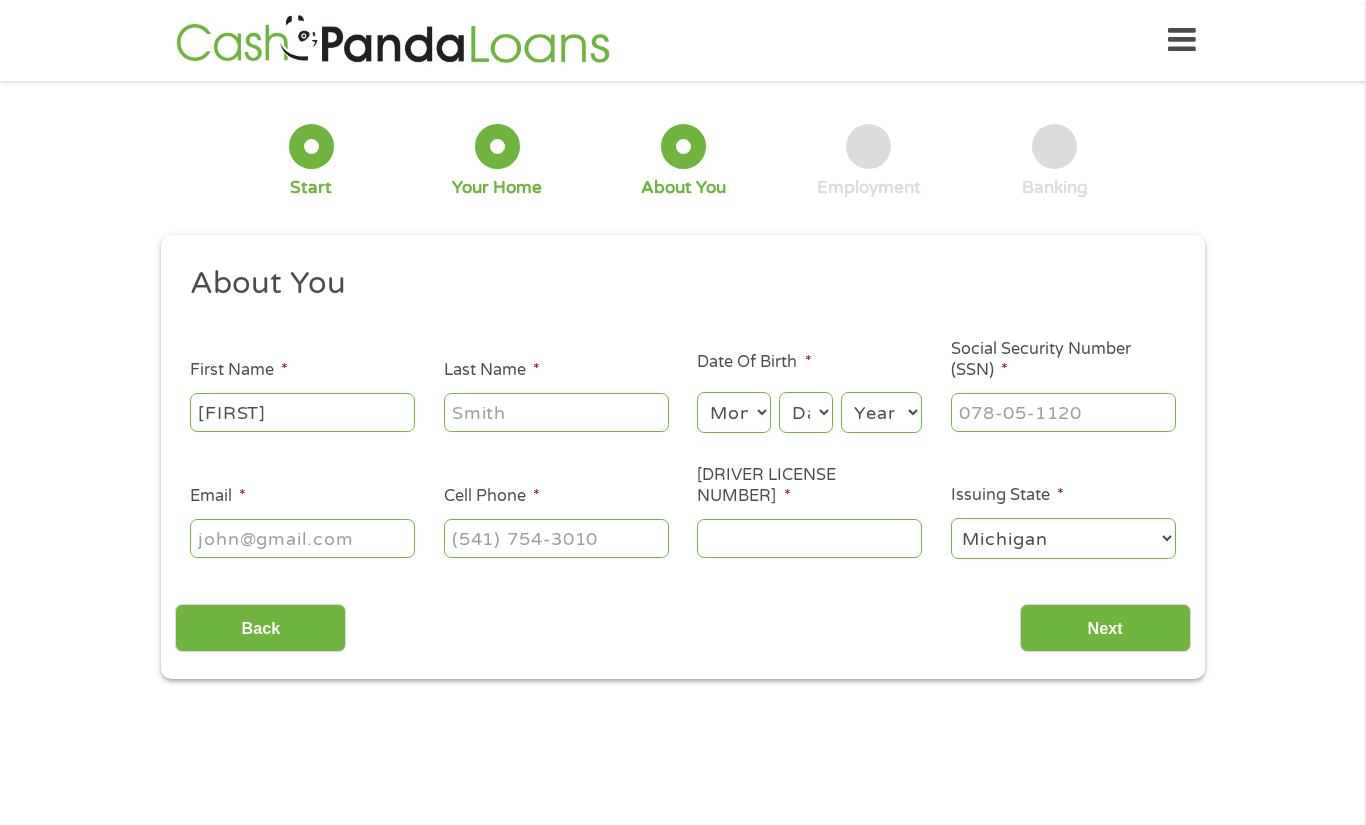 type on "[LAST]" 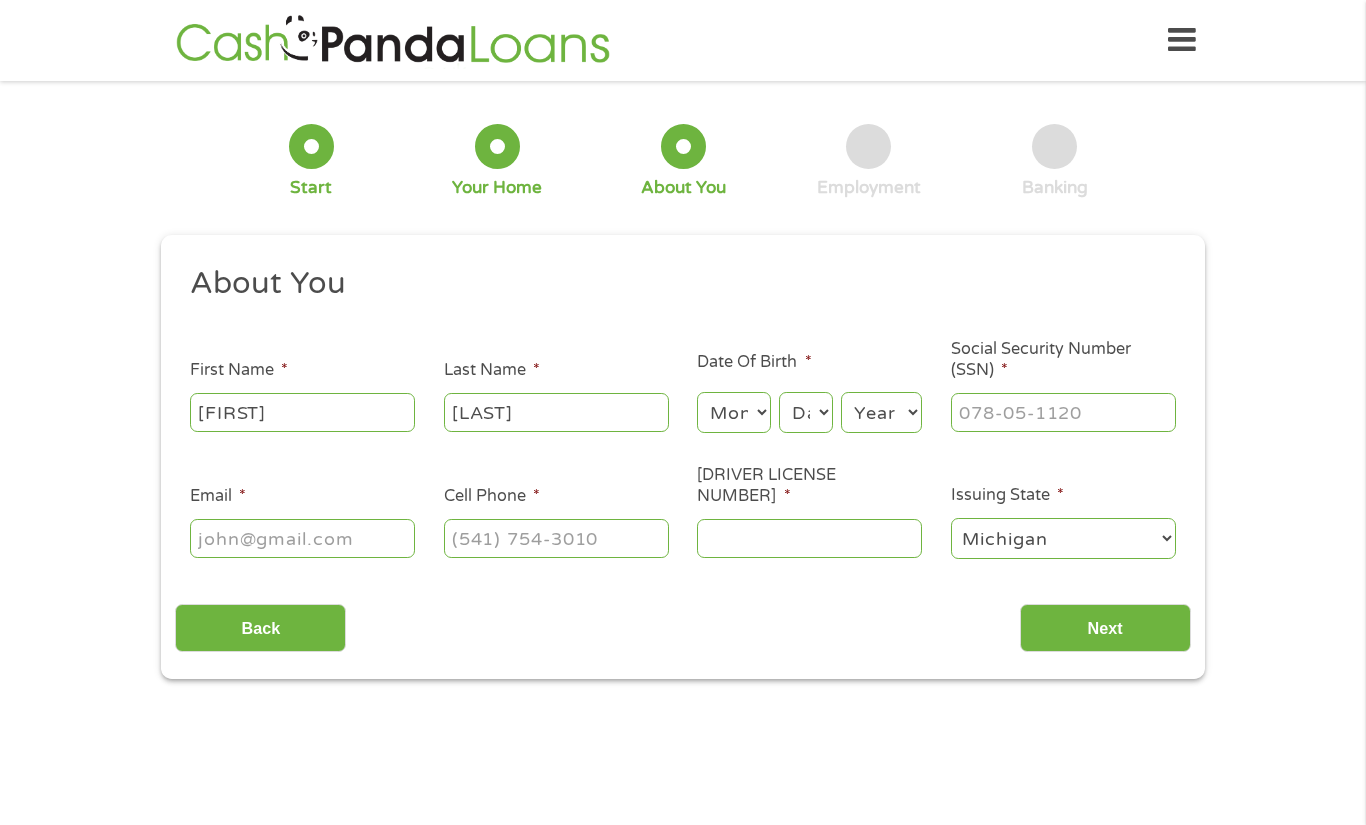 type on "[EMAIL]" 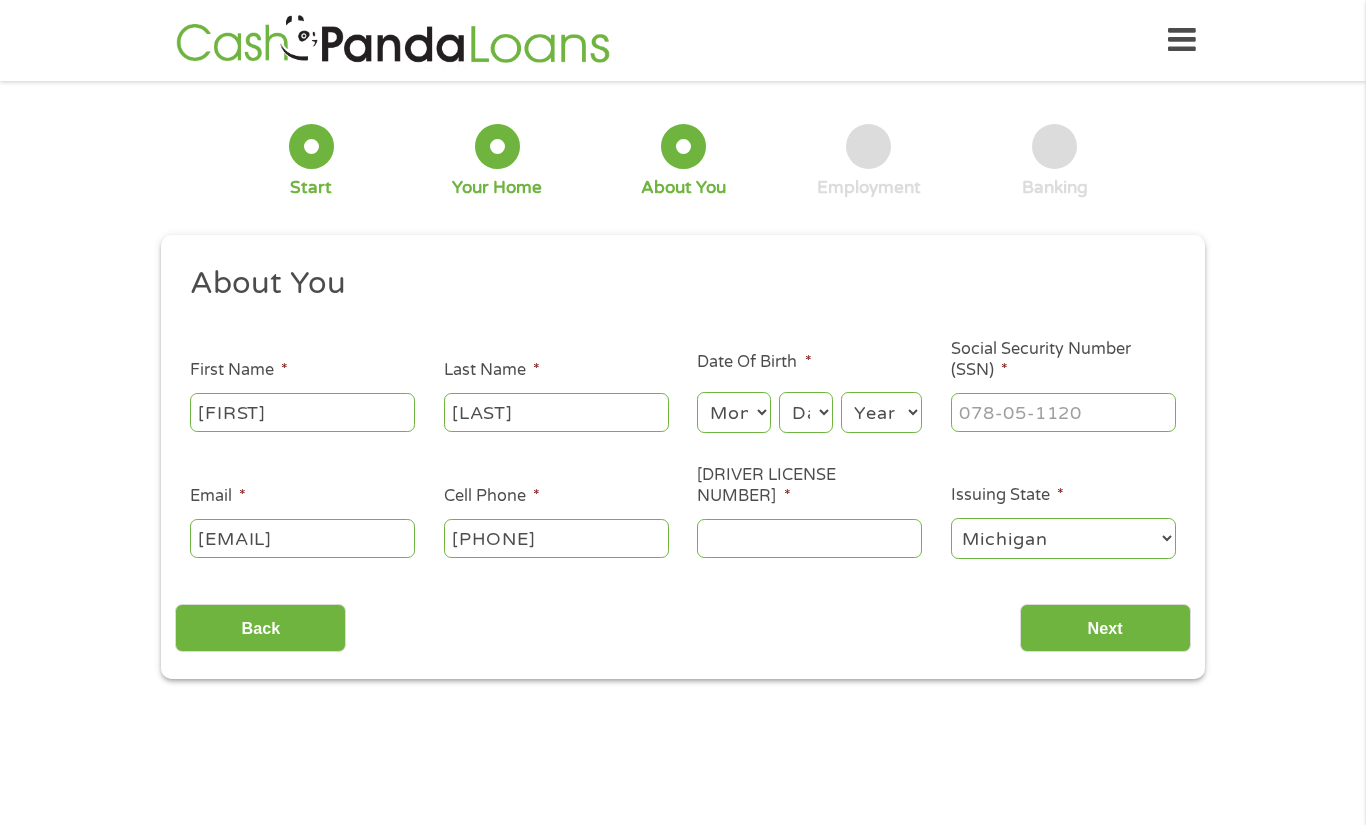 type on "(555) 262-7481" 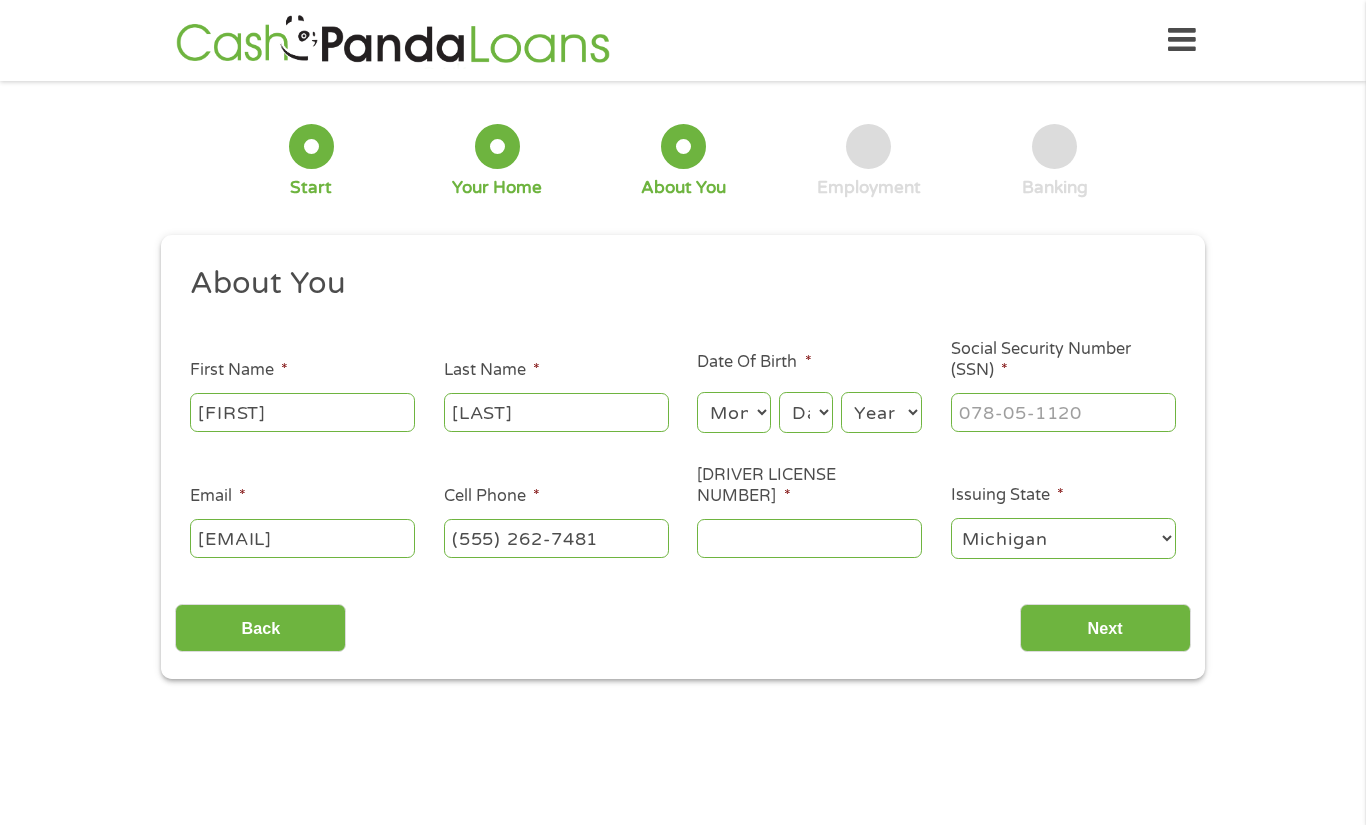 click on "Month 1 2 3 4 5 6 7 8 9 10 11 12" at bounding box center [733, 412] 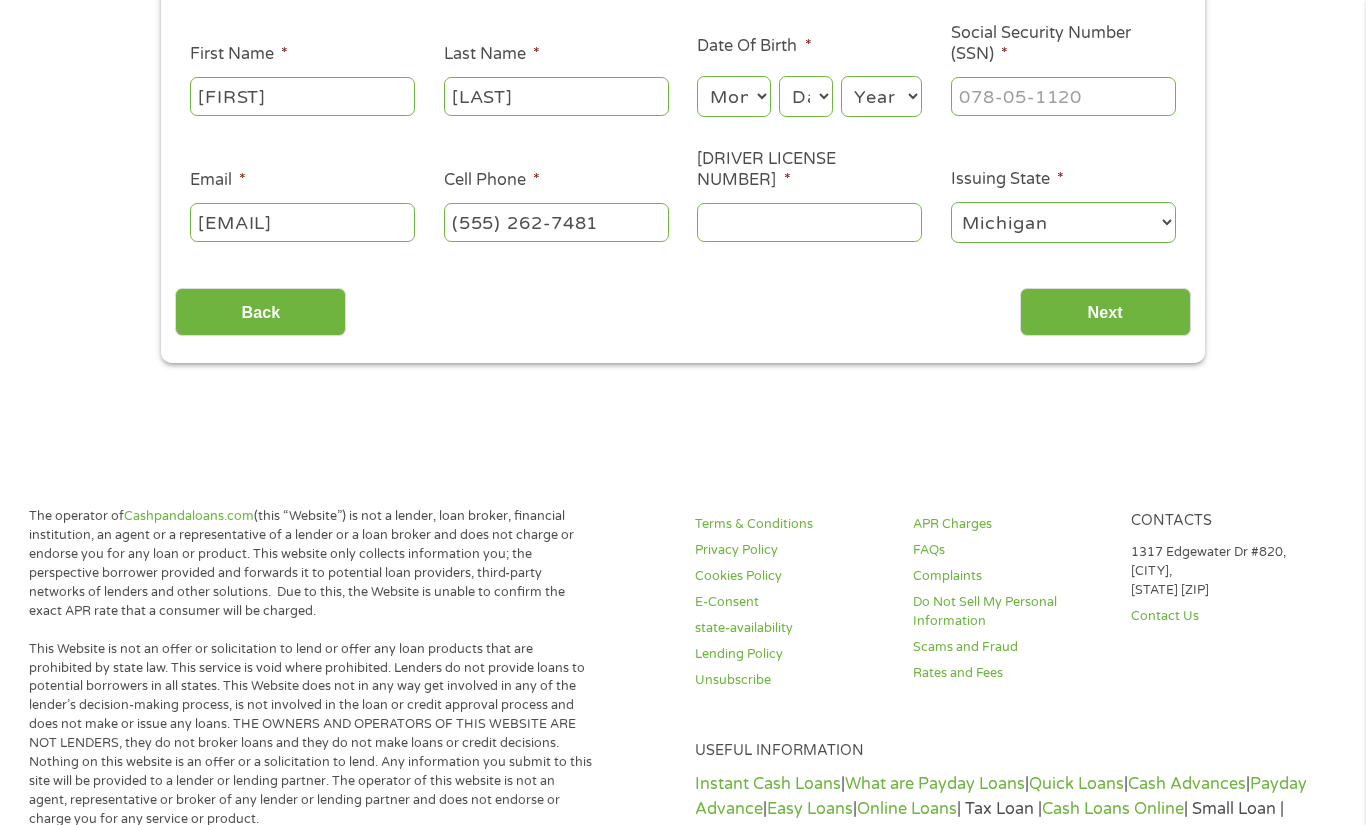 scroll, scrollTop: 331, scrollLeft: 0, axis: vertical 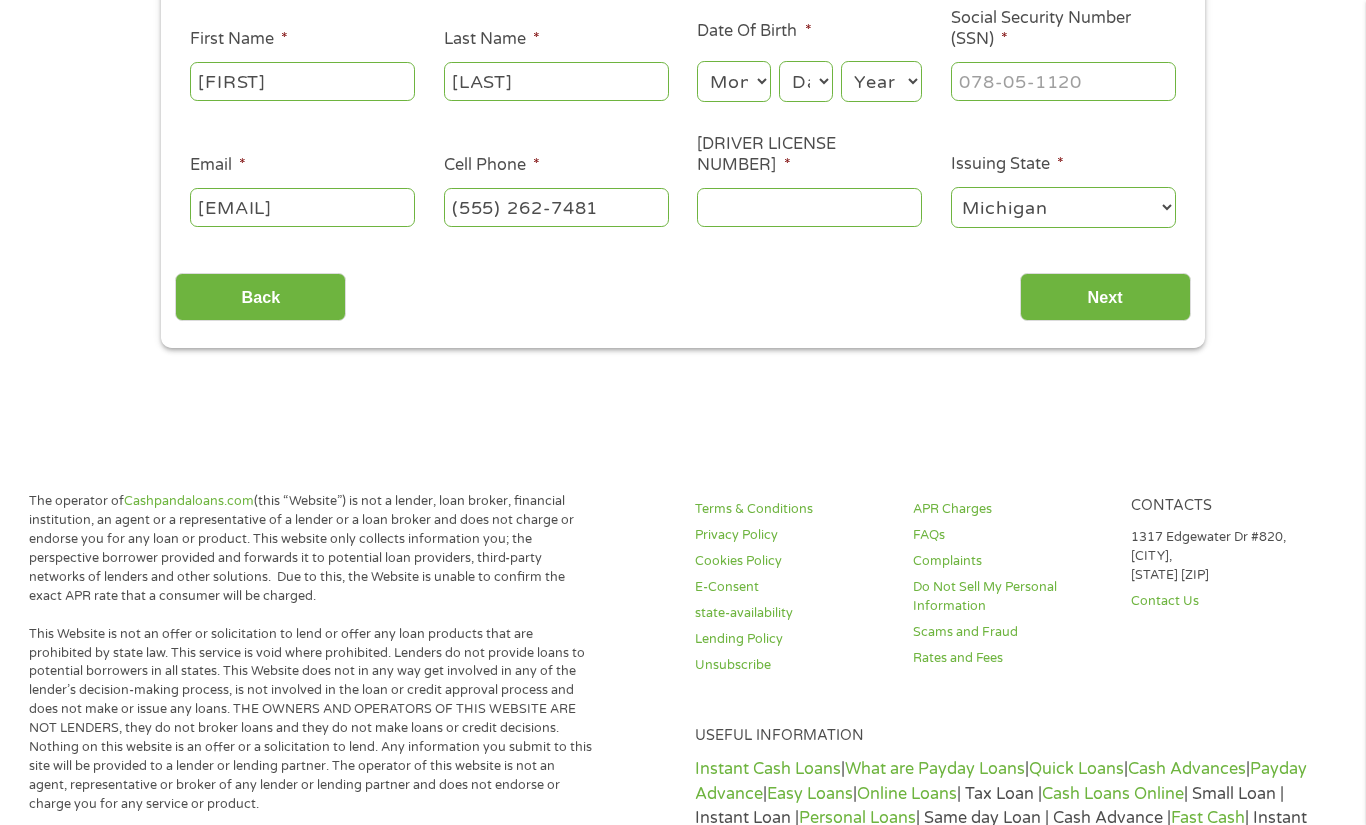 click on "Month 1 2 3 4 5 6 7 8 9 10 11 12" at bounding box center (733, 81) 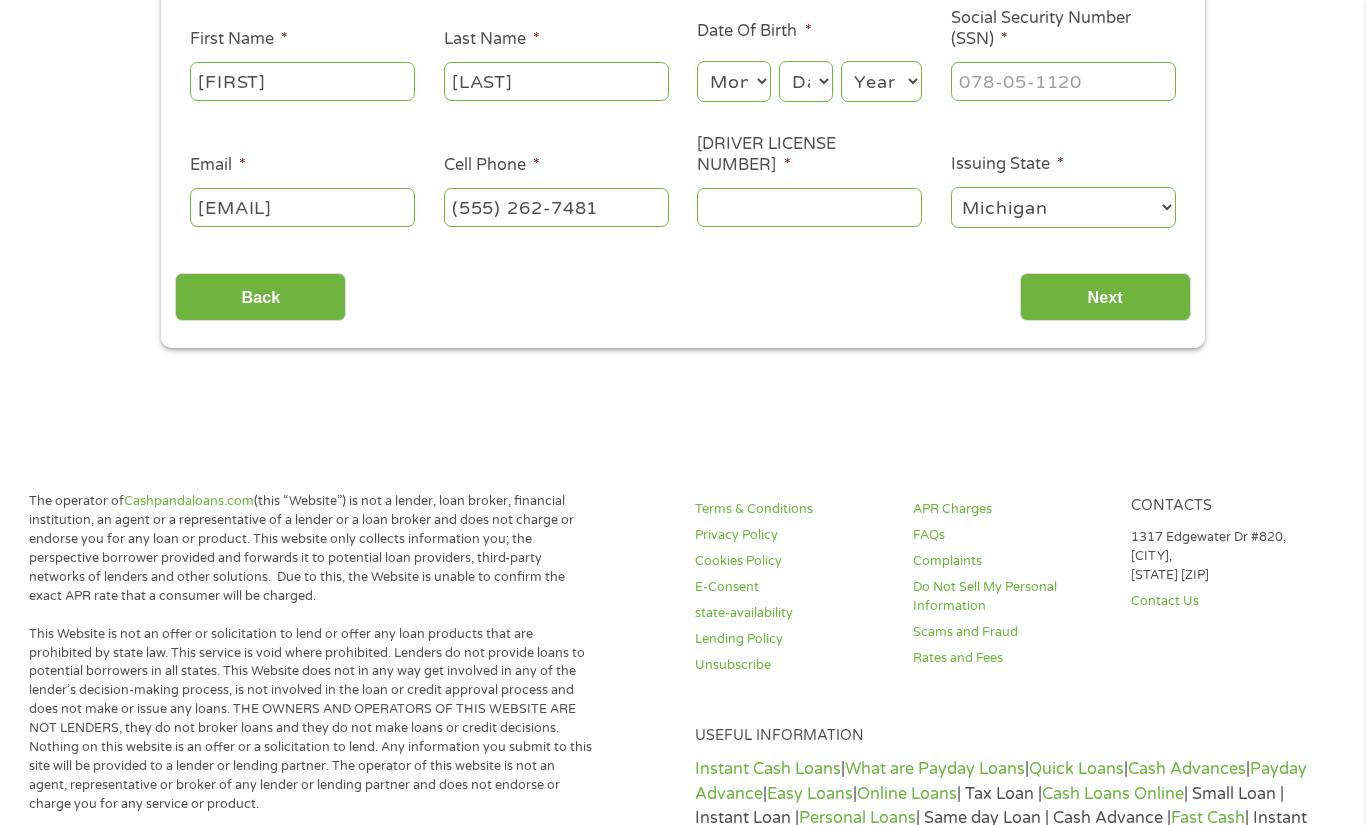 select on "8" 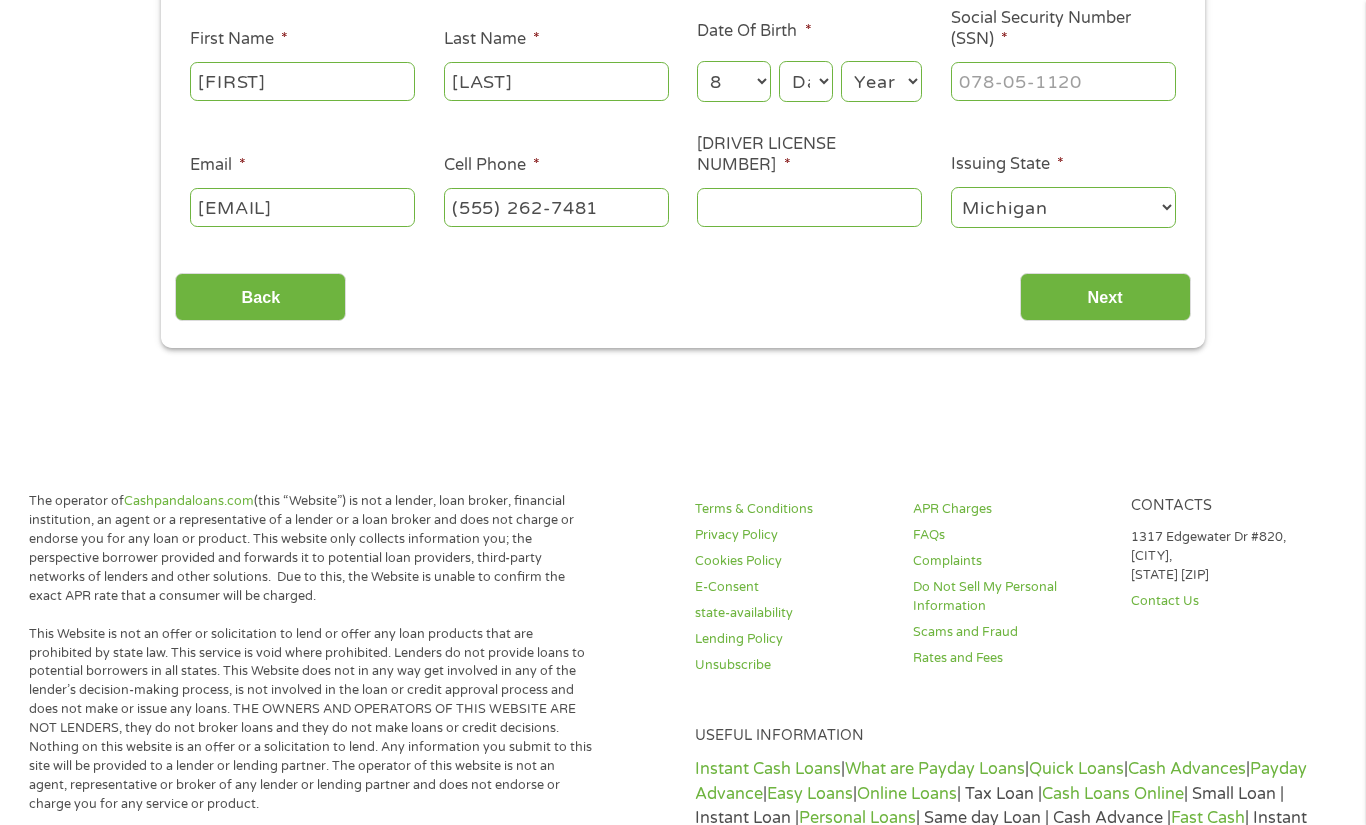 click on "Month 1 2 3 4 5 6 7 8 9 10 11 12" at bounding box center [733, 81] 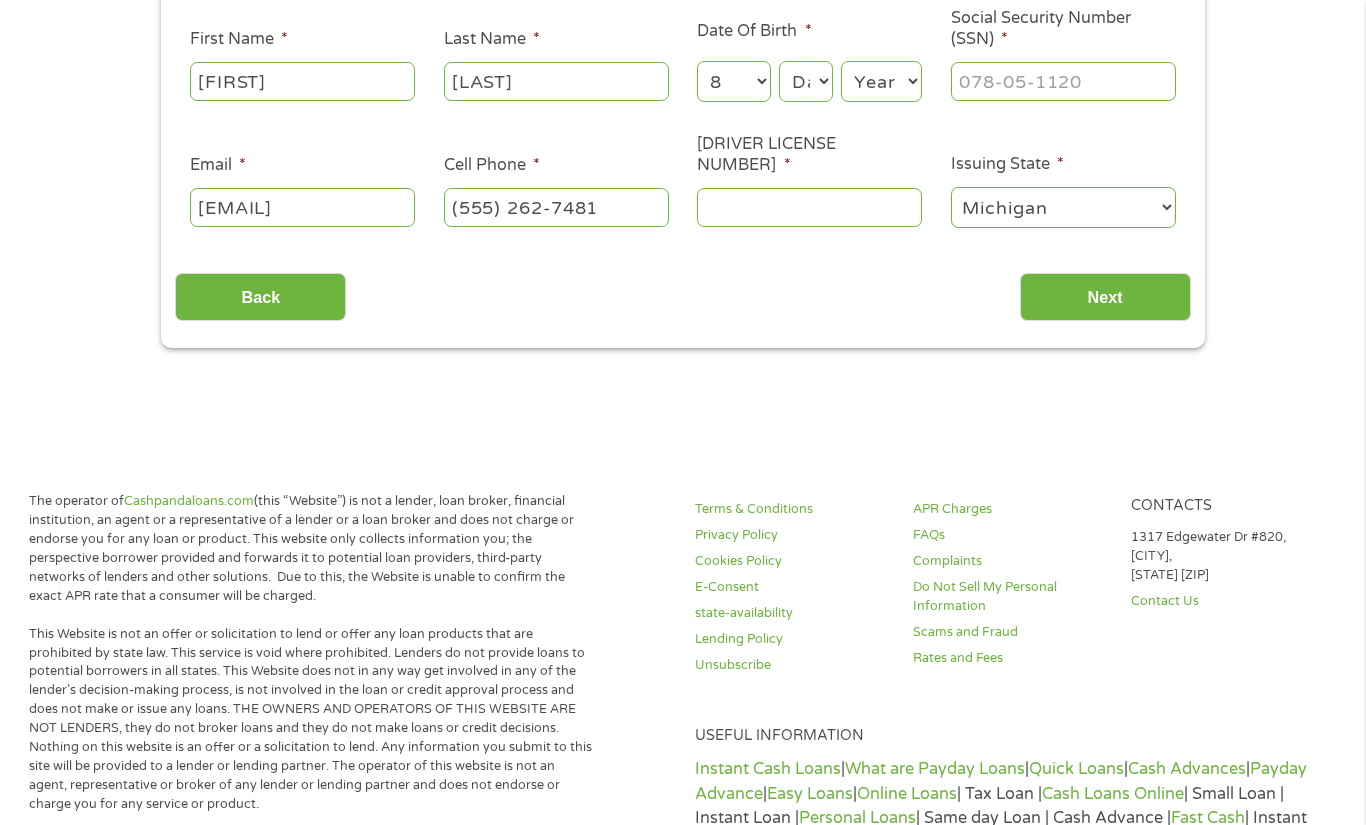 select on "11" 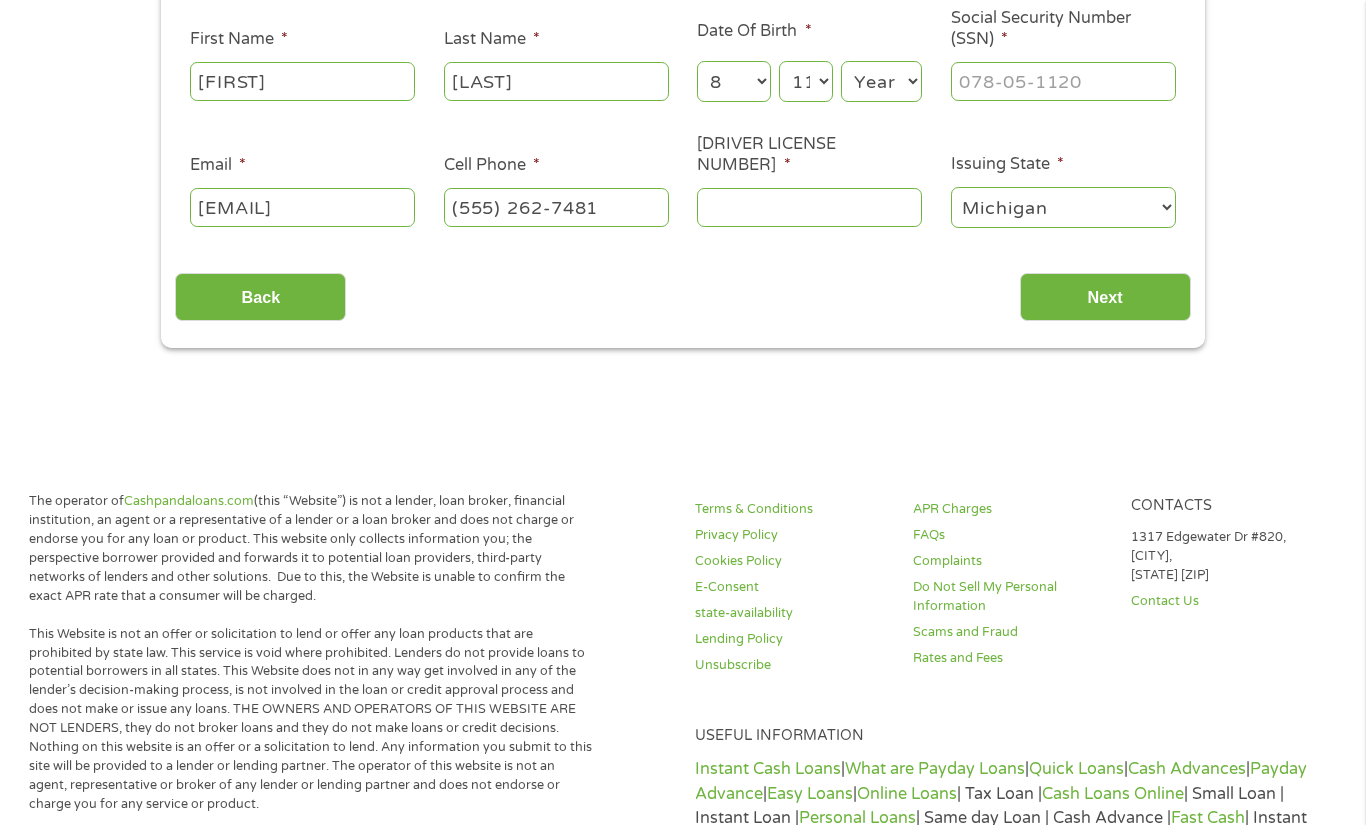 click on "Day 1 2 3 4 5 6 7 8 9 10 11 12 13 14 15 16 17 18 19 20 21 22 23 24 25 26 27 28 29 30 31" at bounding box center (806, 81) 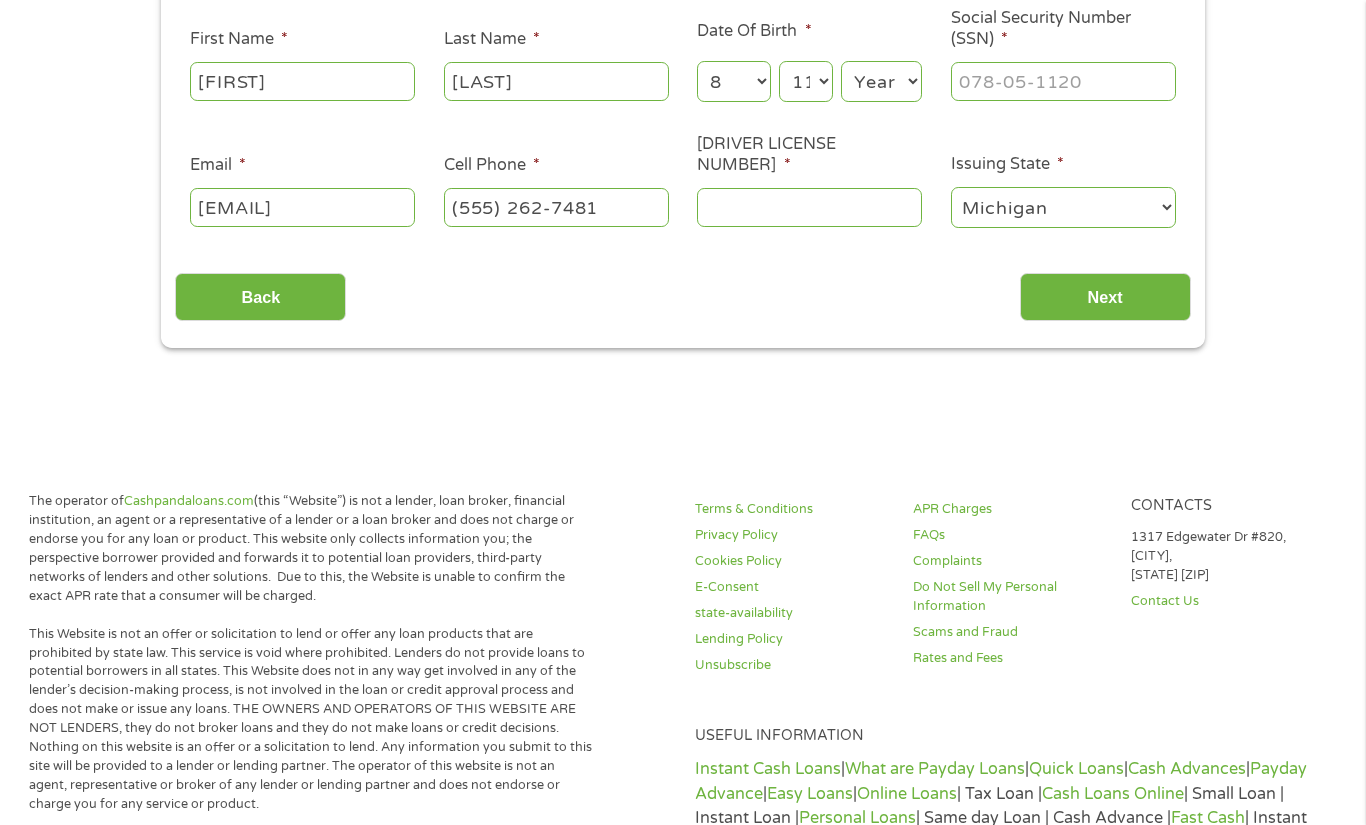 click on "Year 2007 2006 2005 2004 2003 2002 2001 2000 1999 1998 1997 1996 1995 1994 1993 1992 1991 1990 1989 1988 1987 1986 1985 1984 1983 1982 1981 1980 1979 1978 1977 1976 1975 1974 1973 1972 1971 1970 1969 1968 1967 1966 1965 1964 1963 1962 1961 1960 1959 1958 1957 1956 1955 1954 1953 1952 1951 1950 1949 1948 1947 1946 1945 1944 1943 1942 1941 1940 1939 1938 1937 1936 1935 1934 1933 1932 1931 1930 1929 1928 1927 1926 1925 1924 1923 1922 1921 1920" at bounding box center (881, 81) 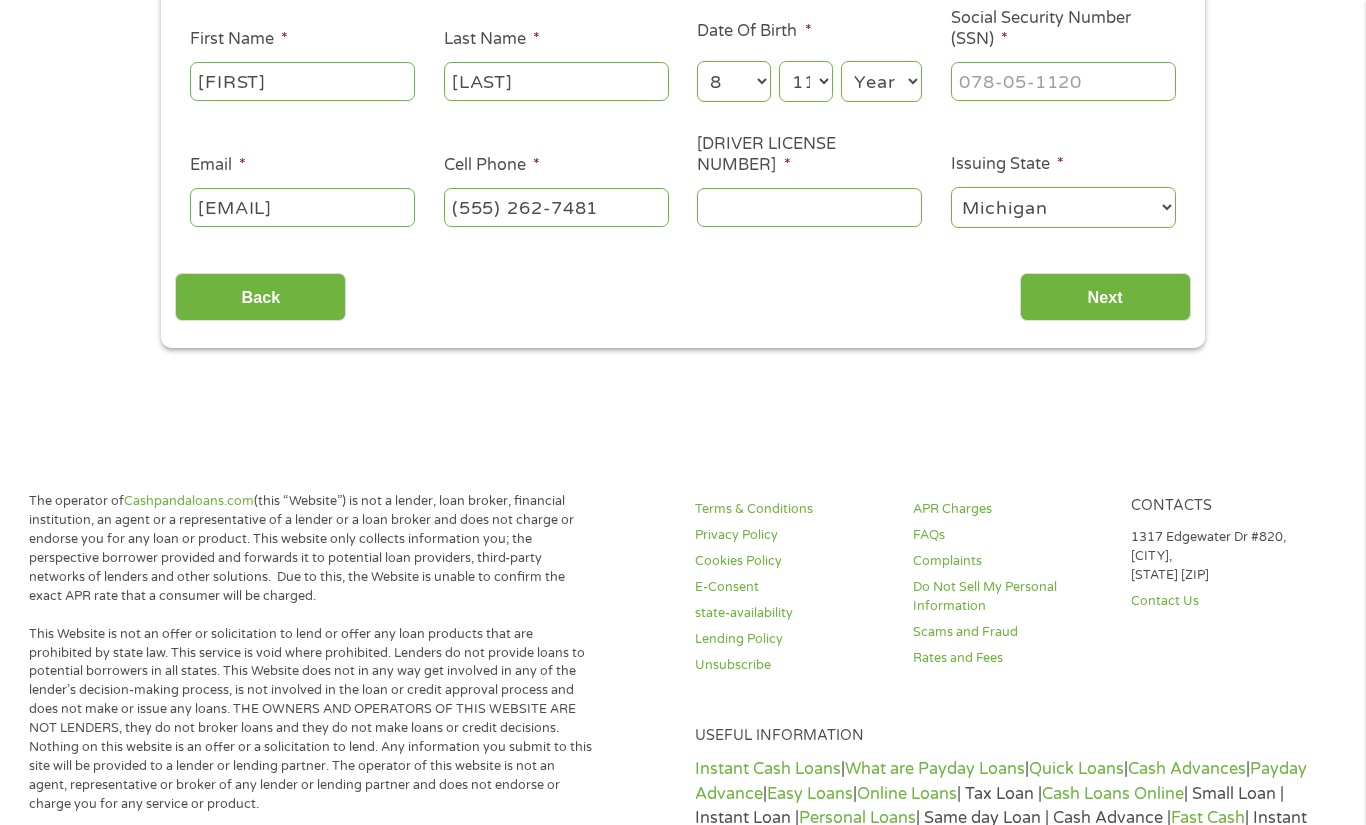 select on "1993" 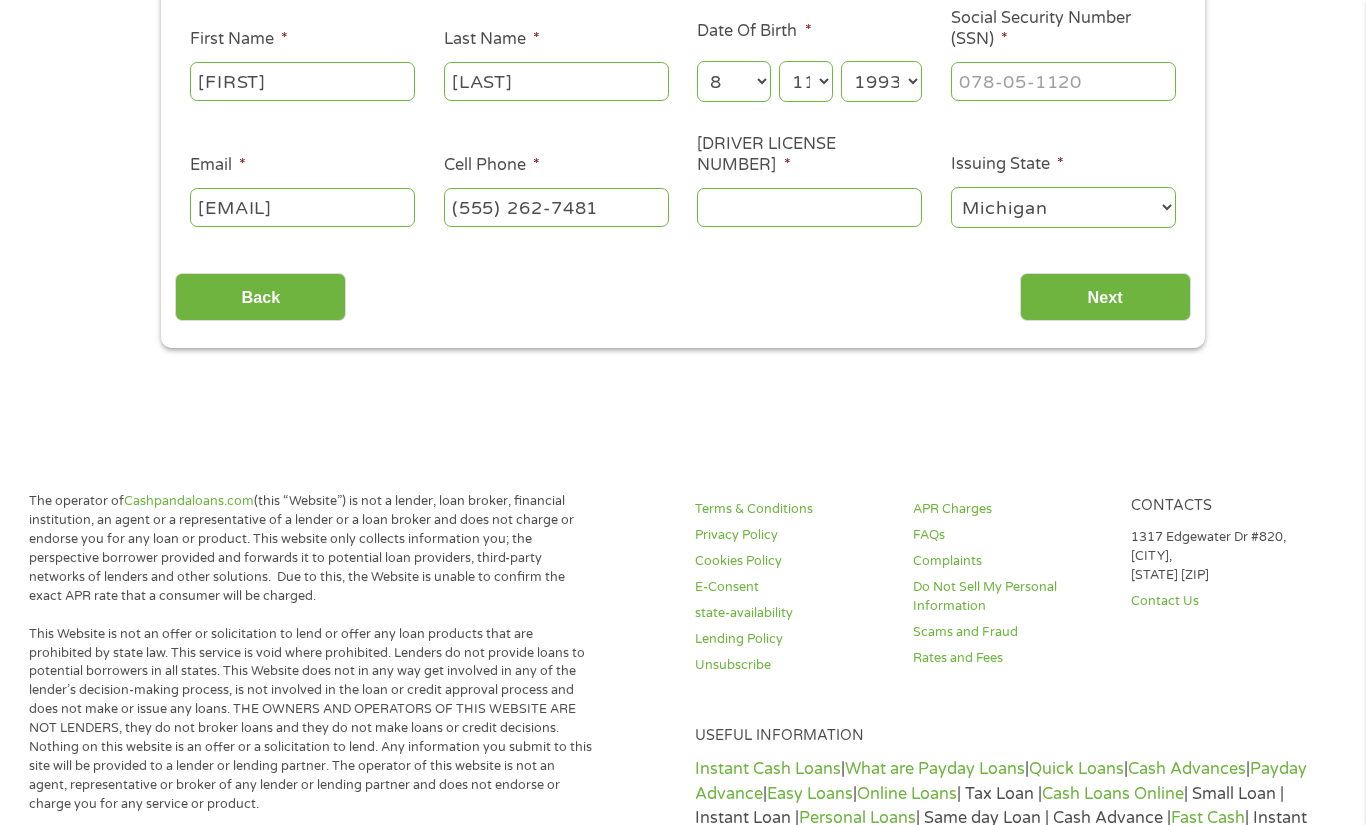 click on "Year 2007 2006 2005 2004 2003 2002 2001 2000 1999 1998 1997 1996 1995 1994 1993 1992 1991 1990 1989 1988 1987 1986 1985 1984 1983 1982 1981 1980 1979 1978 1977 1976 1975 1974 1973 1972 1971 1970 1969 1968 1967 1966 1965 1964 1963 1962 1961 1960 1959 1958 1957 1956 1955 1954 1953 1952 1951 1950 1949 1948 1947 1946 1945 1944 1943 1942 1941 1940 1939 1938 1937 1936 1935 1934 1933 1932 1931 1930 1929 1928 1927 1926 1925 1924 1923 1922 1921 1920" at bounding box center (881, 81) 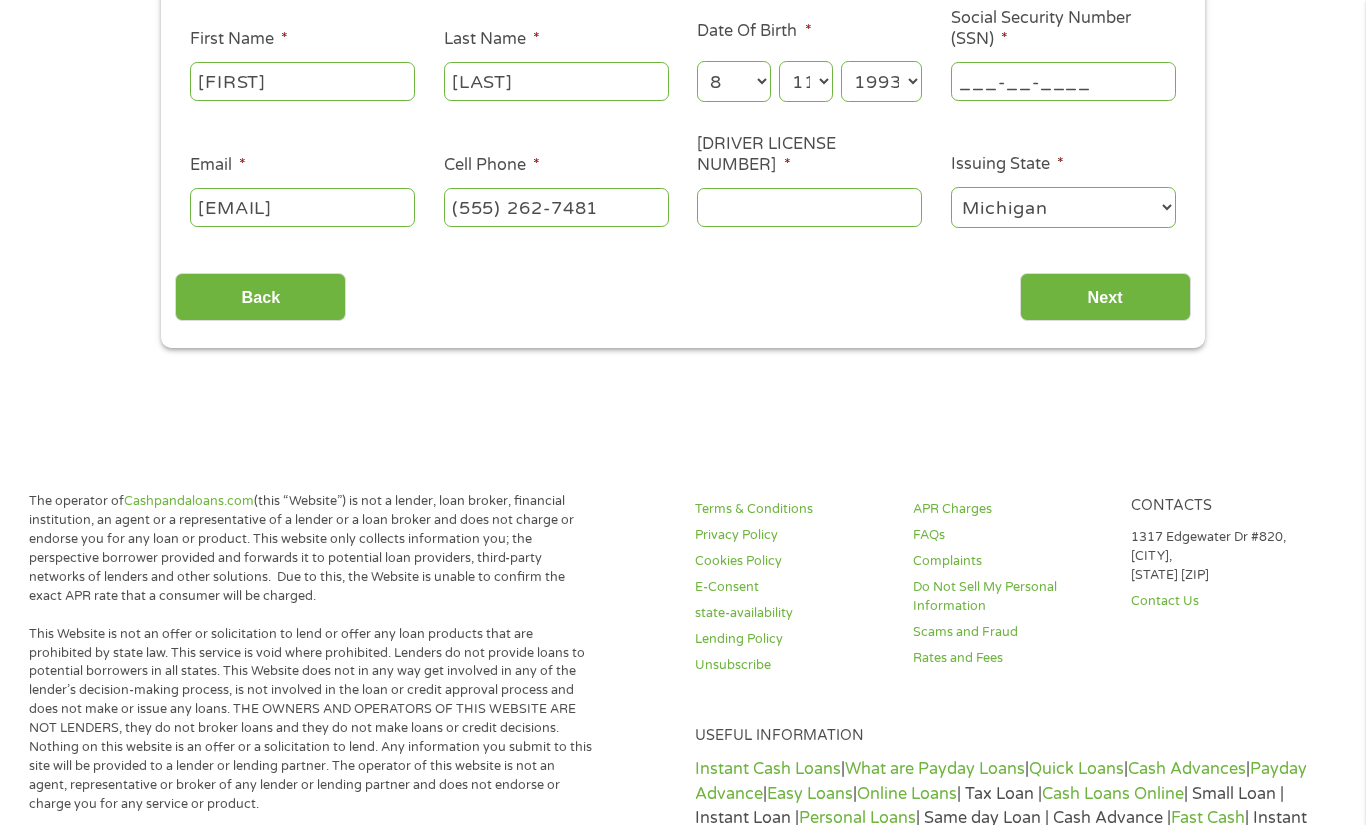 click on "___-__-____" at bounding box center (1063, 81) 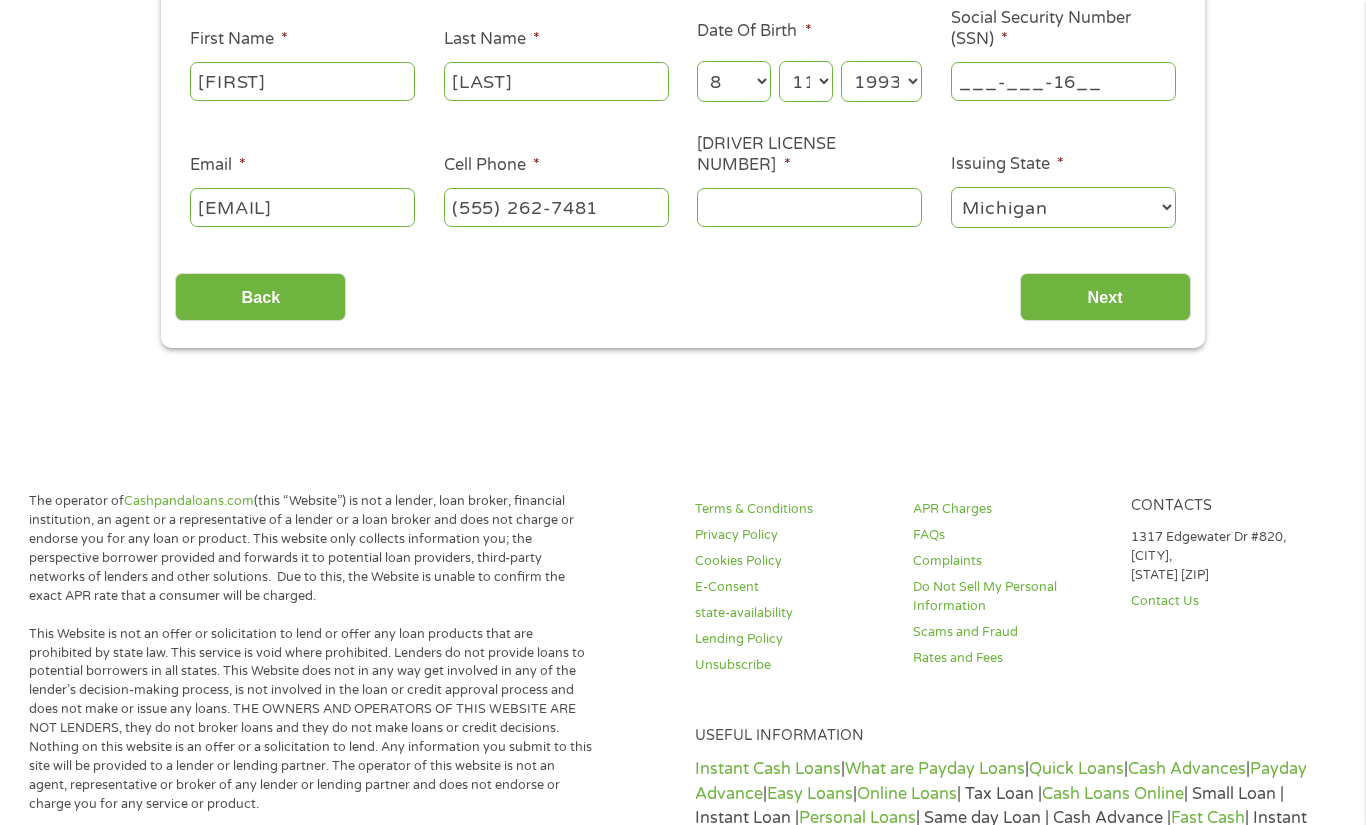 type on "[NUMBER]" 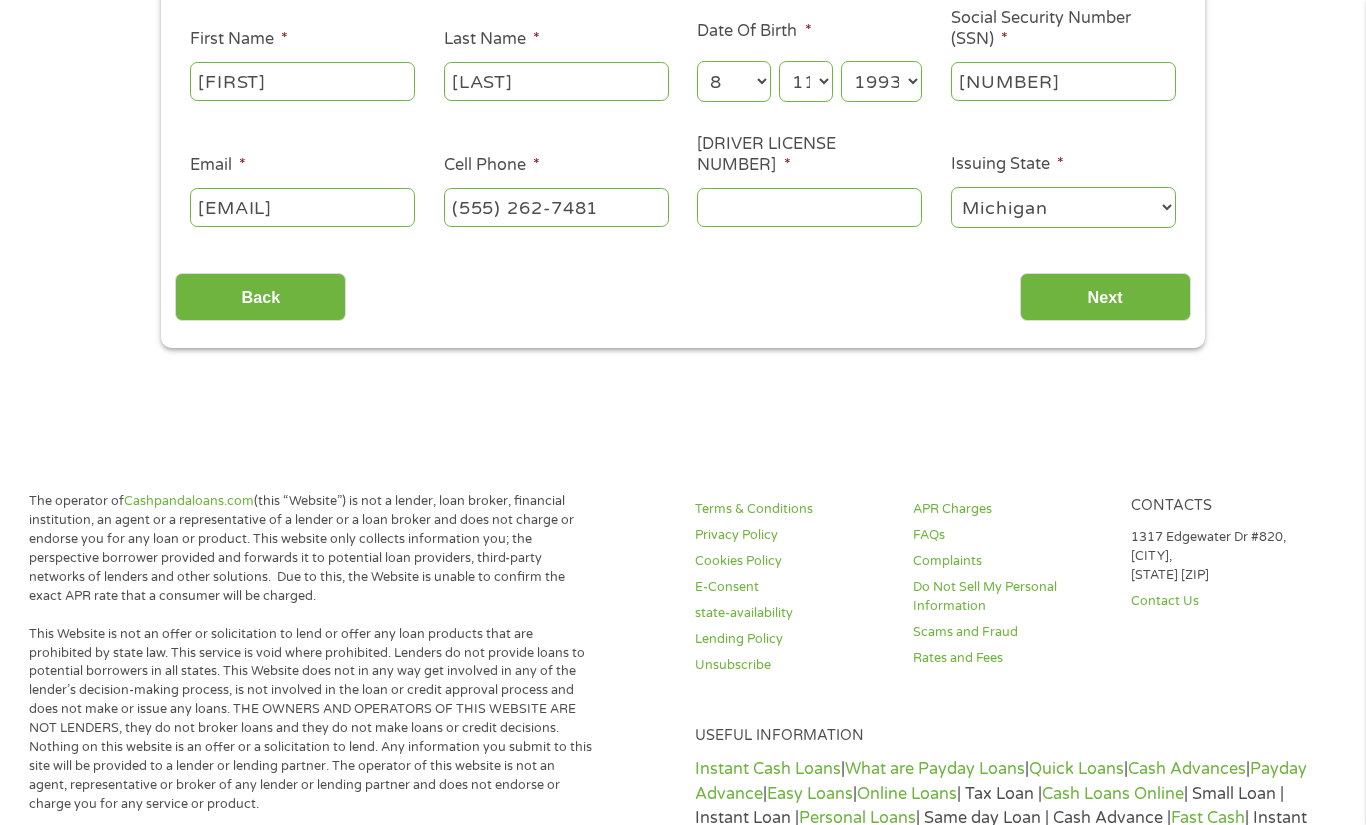 click on "ABOUT YOU THIS FIELD IS HIDDEN WHEN VIEWING THE FORM TITLE * --- CHOOSE ONE --- [TITLE] [FIRST] [LAST] DATE OF BIRTH * MONTH MONTH 1 2 3 4 5 6 7 8 9 10 11 12 DAY DAY 1 2 3 4 5 6 7 8 9 10 11 12 13 14 15 16 17 18 19 20 21 22 23 24 25 26 27 28 29 30 31 YEAR YEAR 2007 2006 2005 2004 2003 2002 2001 2000 1999 1998 1997 1996 1995 1994 1993 1992 1991 1990 1989 1988 1987 1986 1985 1984 1983 1982 1981 1980 1979 1978 1977 1976 1975 1974 1973 1972 1971 1970 1969 1968 1967 1966 1965 1964 1963 1962 1961 1960 1959 1958 1957 1956 1955 1954 1953 1952 1951 1950 1949 1948 1947 1946 1945 1944 1943 1942 1941 1940 1939 1938 1937 1936 1935 1934 1933 1932 1931 1930 1929 1928 1927 1926 1925 1924 1923 1922 1921 1920 SOCIAL SECURITY NUMBER (SSN) * ___-___-1623 EMAIL *
[EMAIL]
CELL PHONE * (555) 262-7481 DRIVER LICENSE NUMBER * ISSUING STATE * ALABAMA ALASKA ARIZONA ARKANSAS CALIFORNIA COLORADO CONNECTICUT DELAWARE DISTRICT OF COLUMBIA" at bounding box center [682, 89] 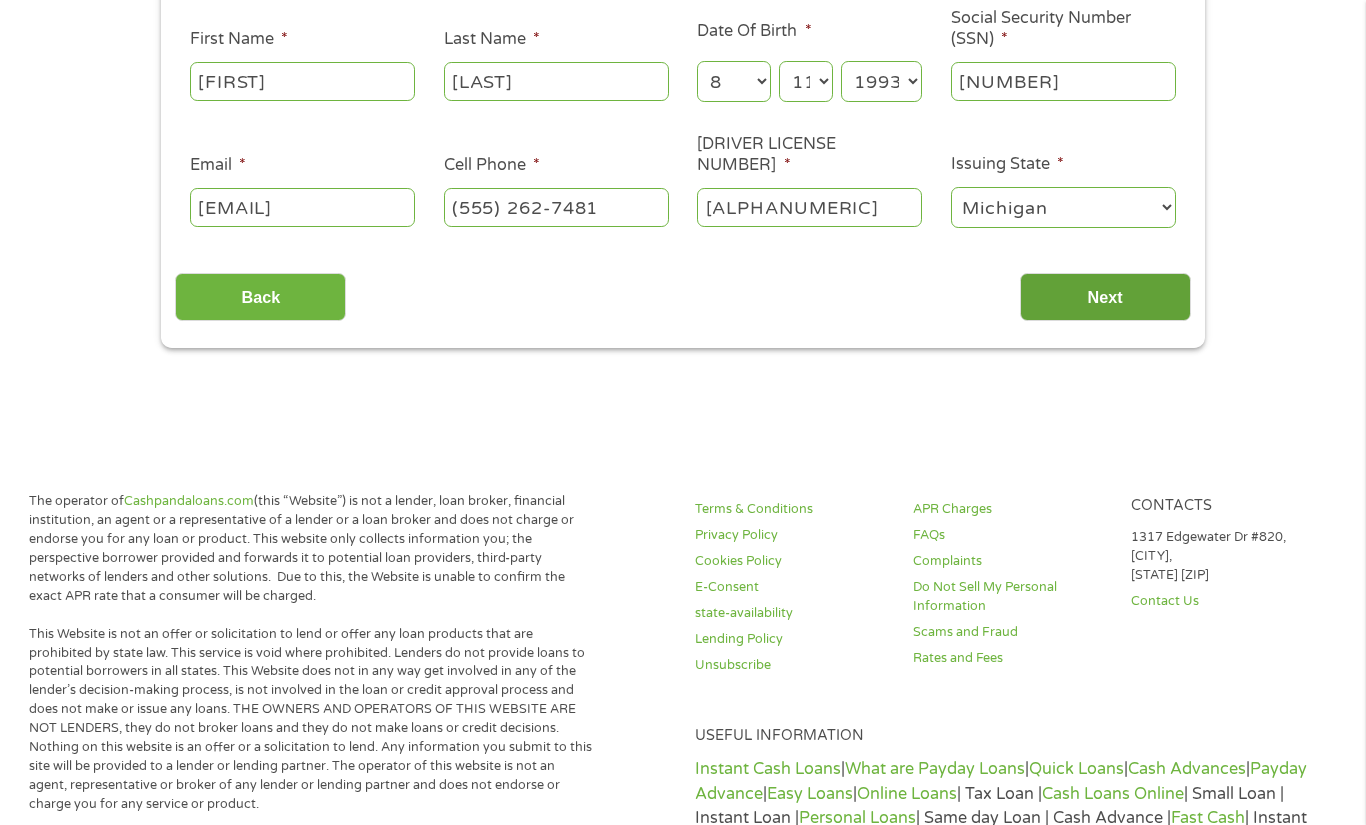 type on "[ALPHANUMERIC]" 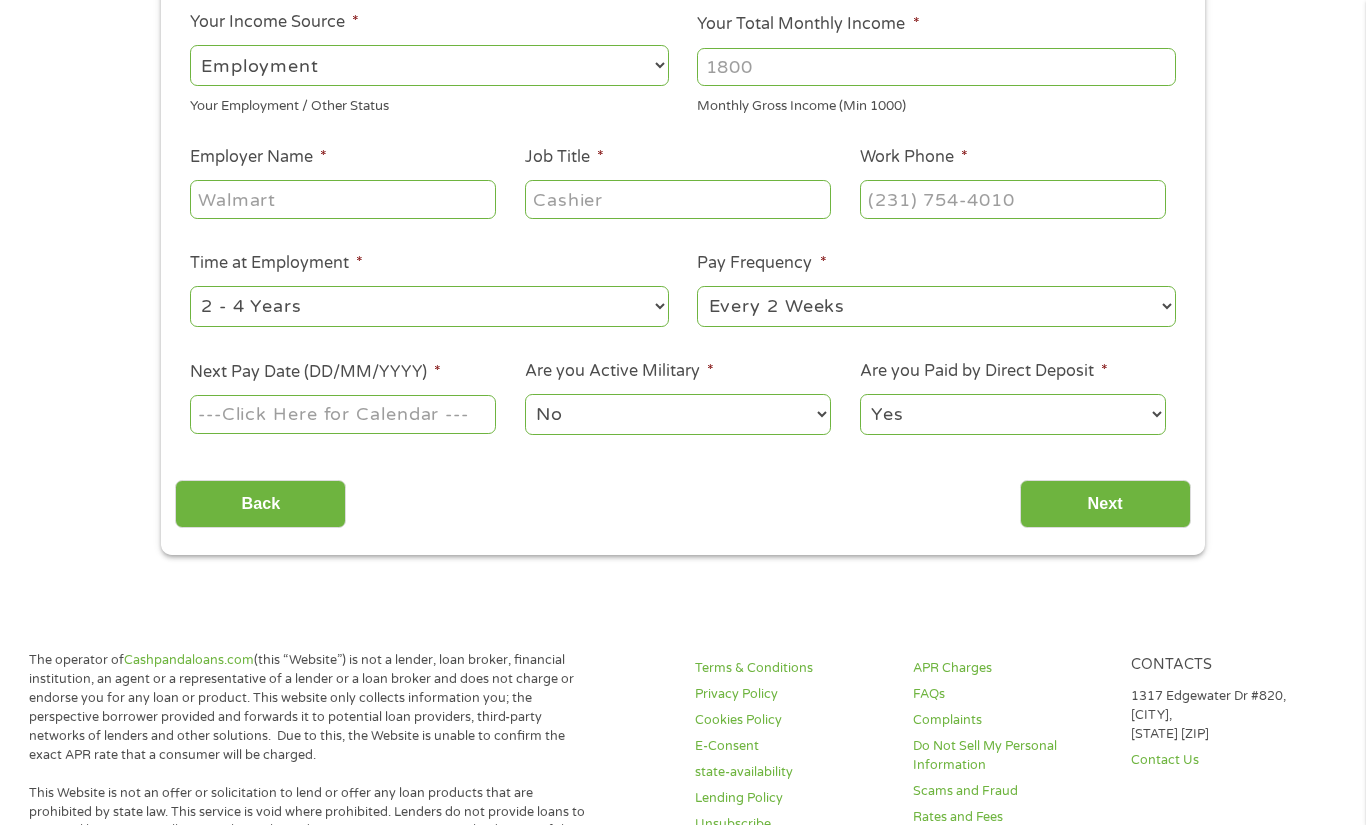 scroll, scrollTop: 8, scrollLeft: 8, axis: both 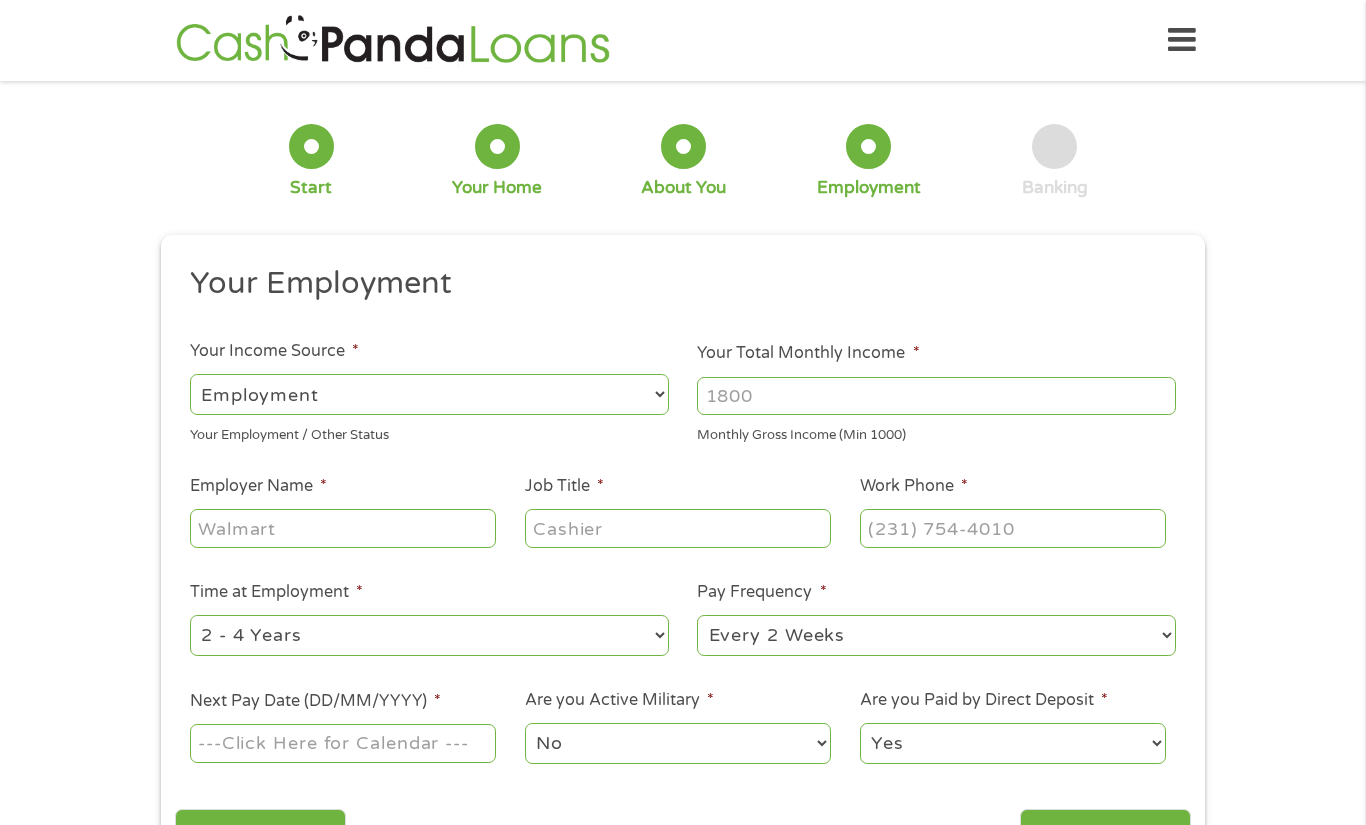 click on "Your Employment" at bounding box center [676, 284] 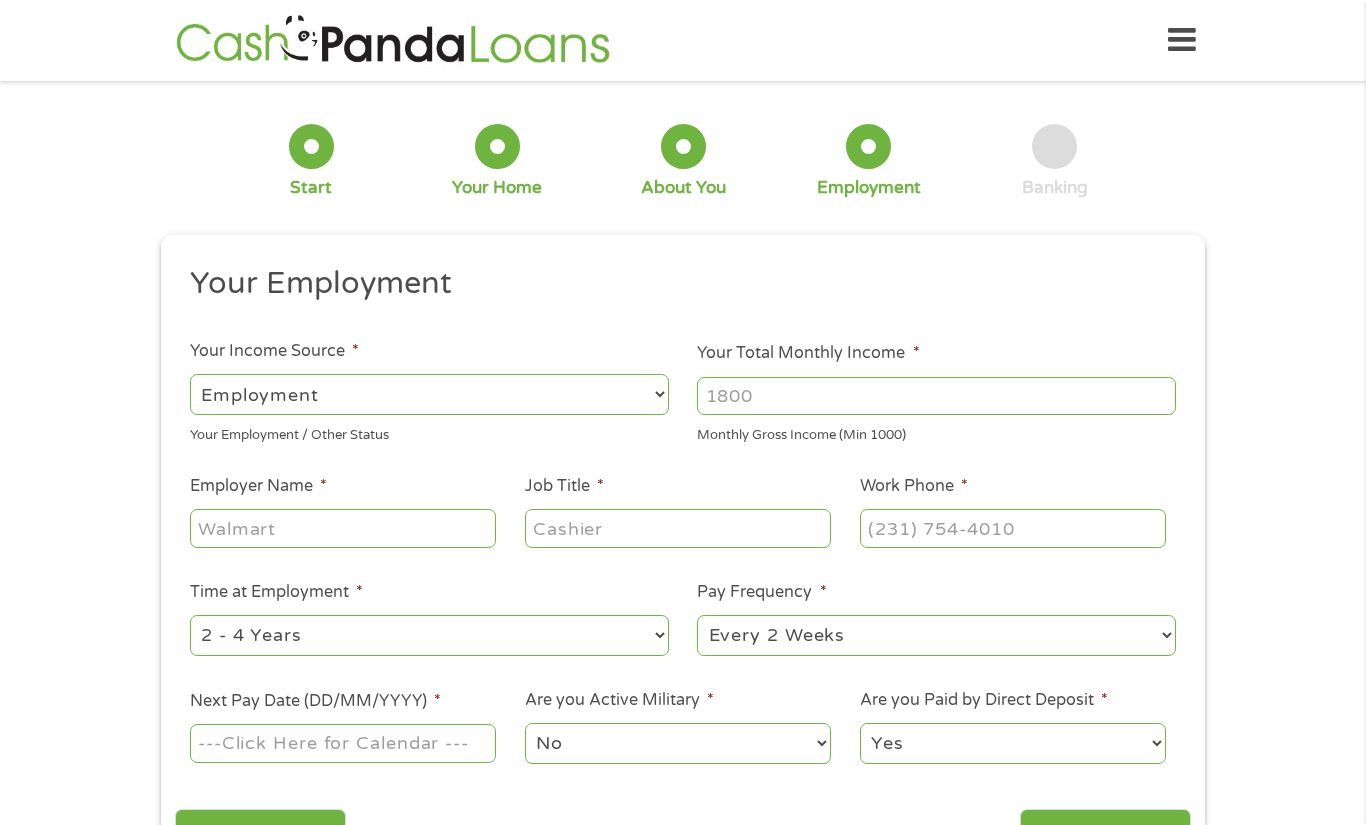 type on "2" 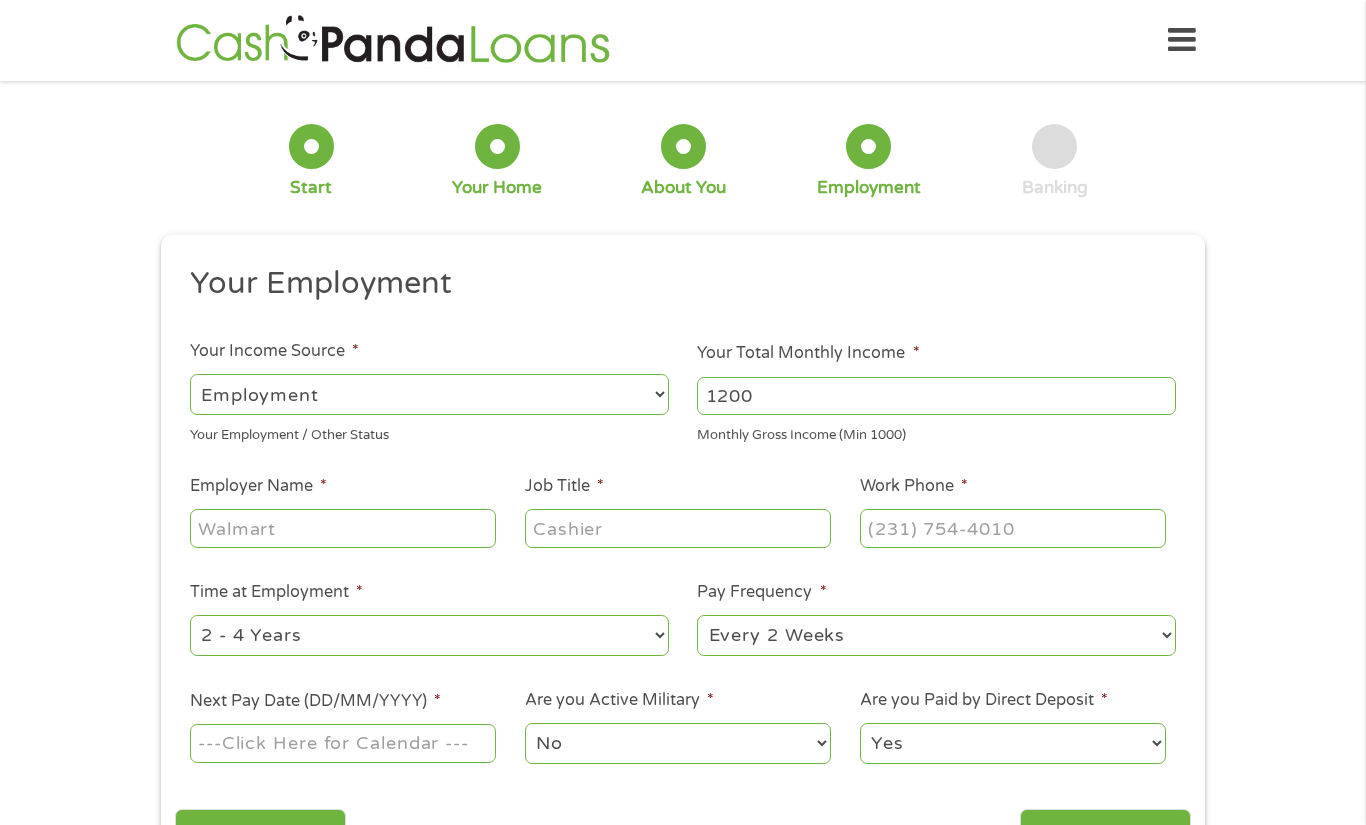 type on "1200" 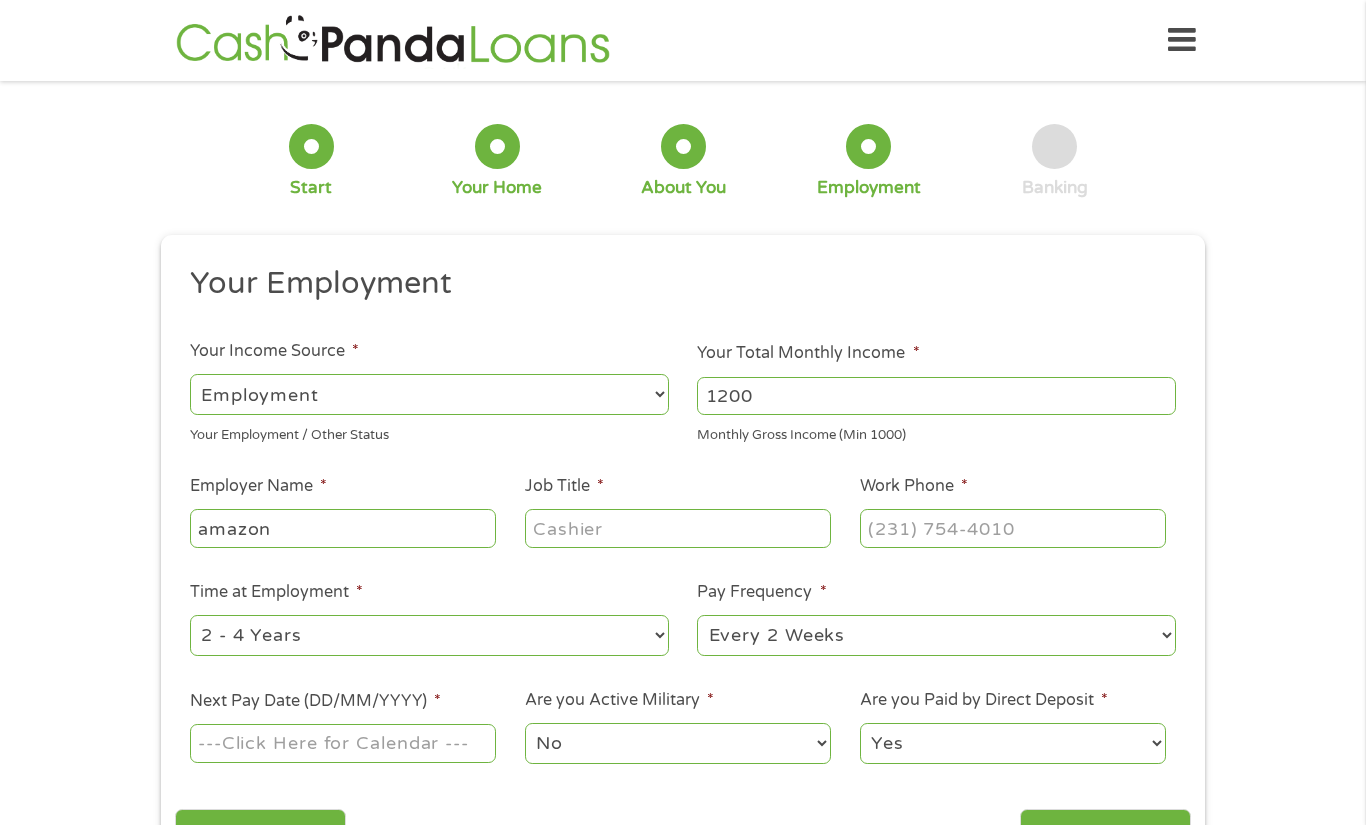 type on "amazon" 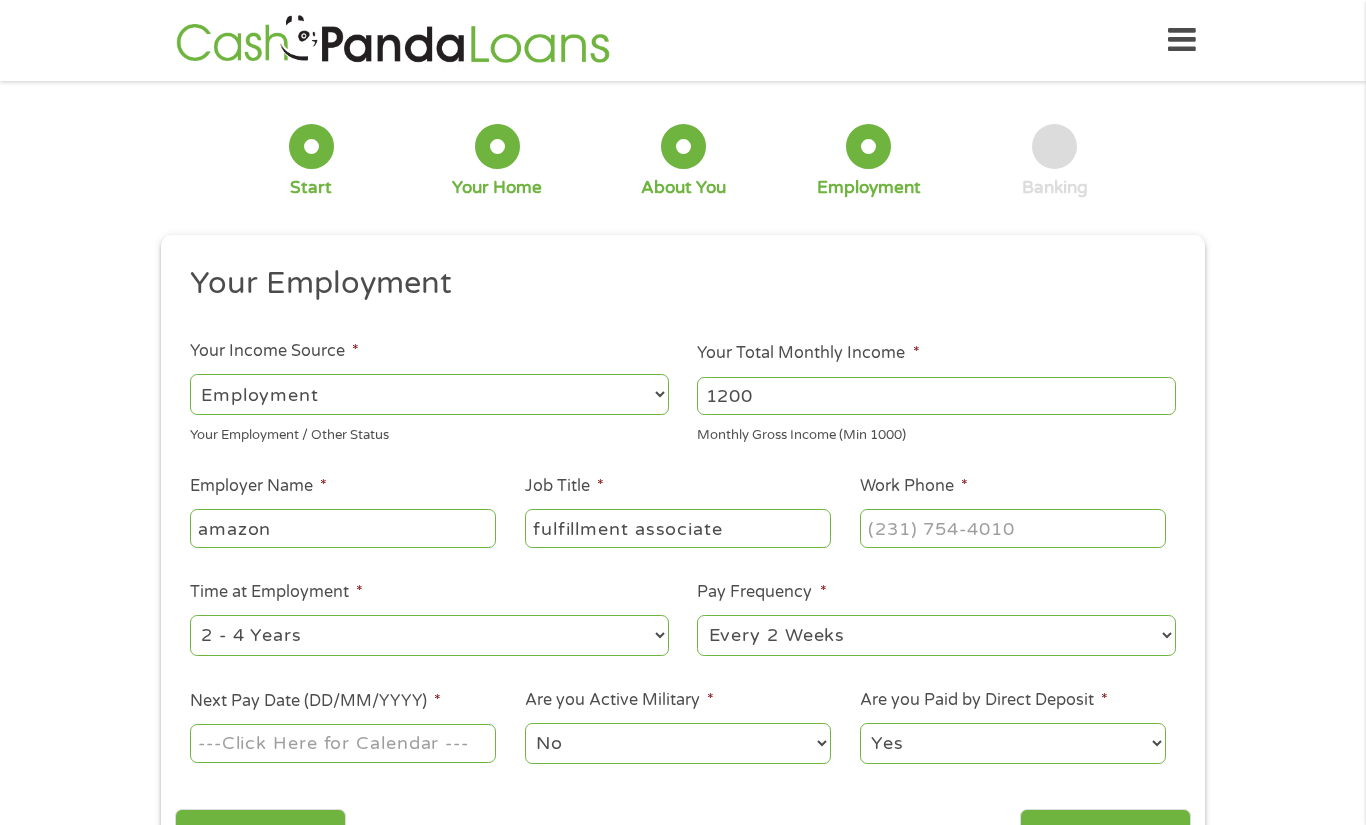 type on "fulfillment associate" 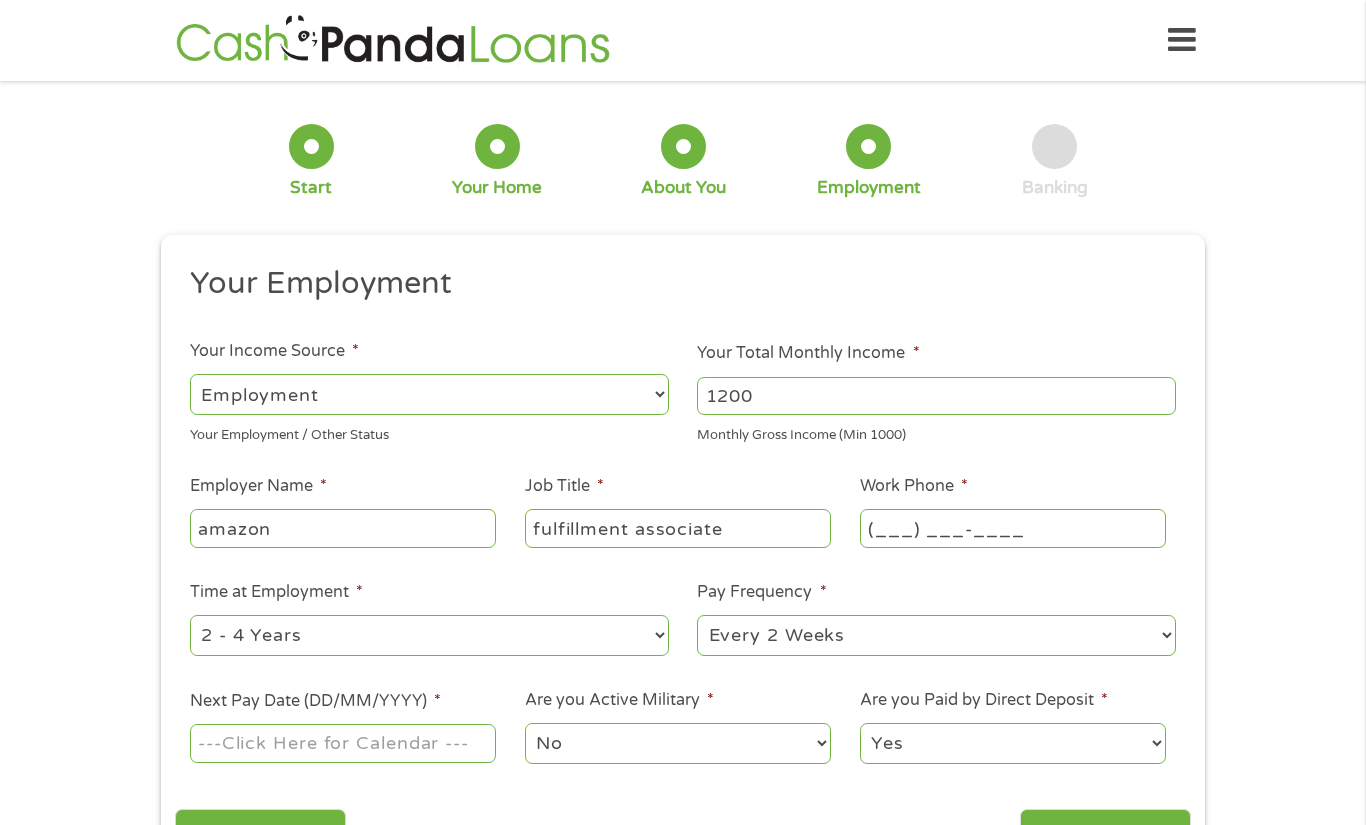 click on "(___) ___-____" at bounding box center (1013, 528) 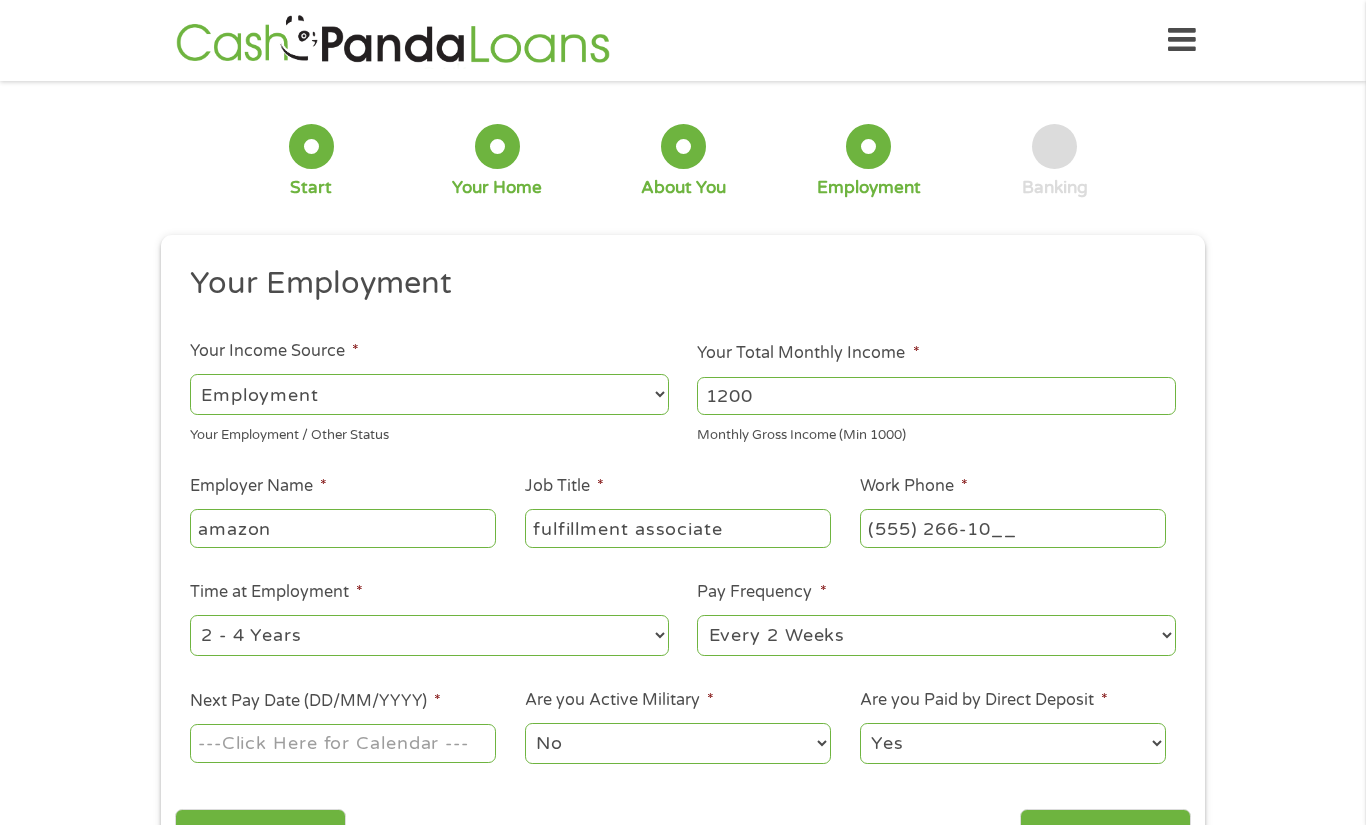 type on "(555) 266-1000" 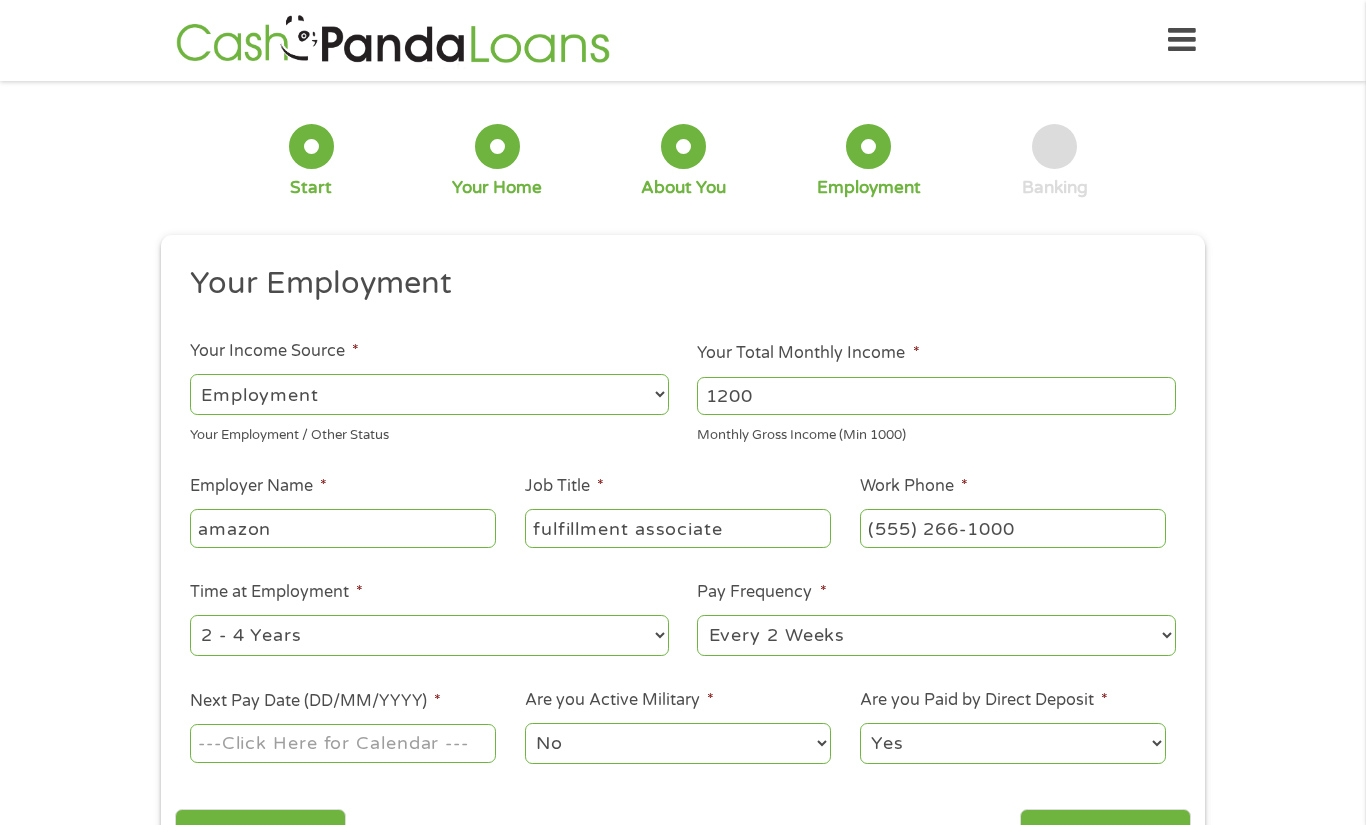 click on "--- CHOOSE ONE --- 1 YEAR OR LESS 1 - 2 YEARS 2 - 4 YEARS OVER 4 YEARS" at bounding box center (429, 635) 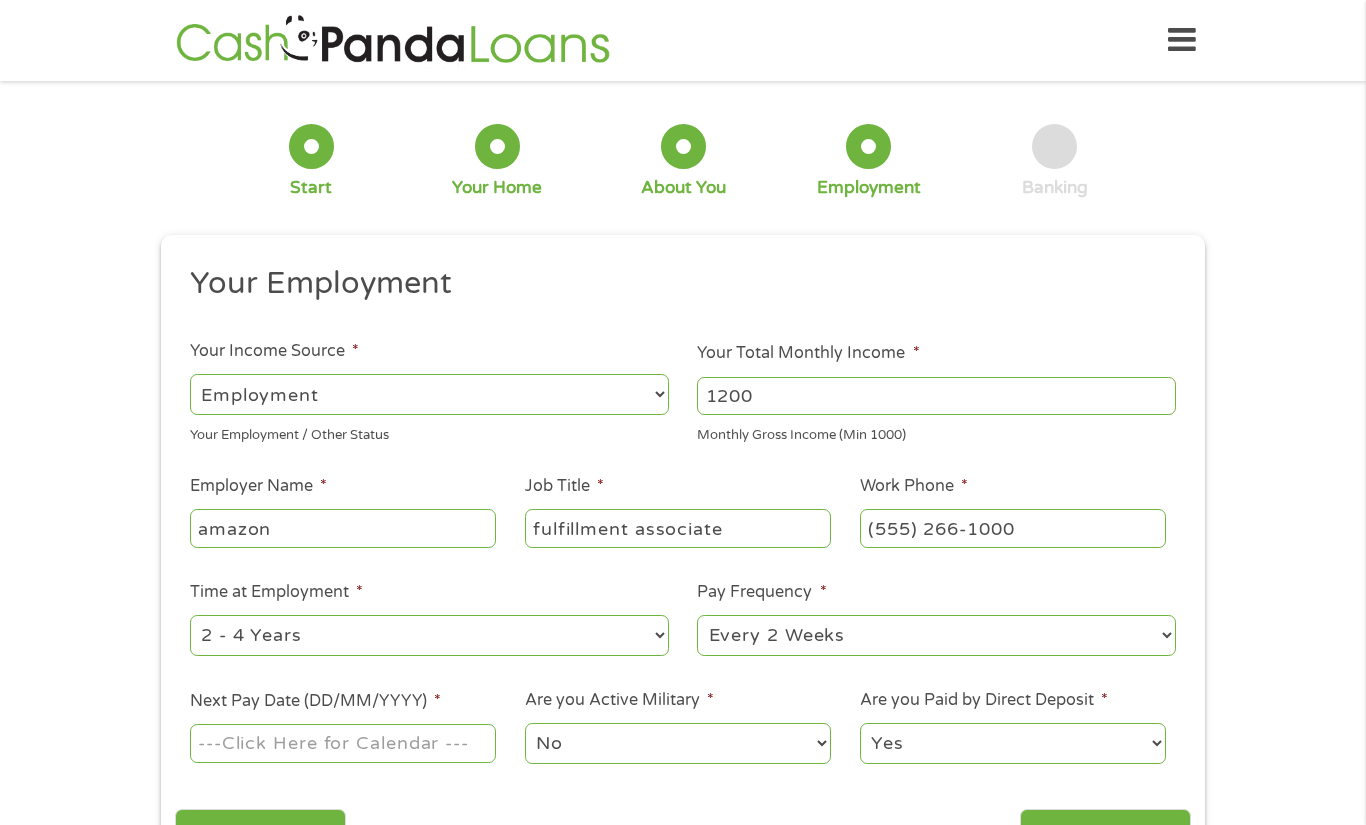select on "24MONTHS" 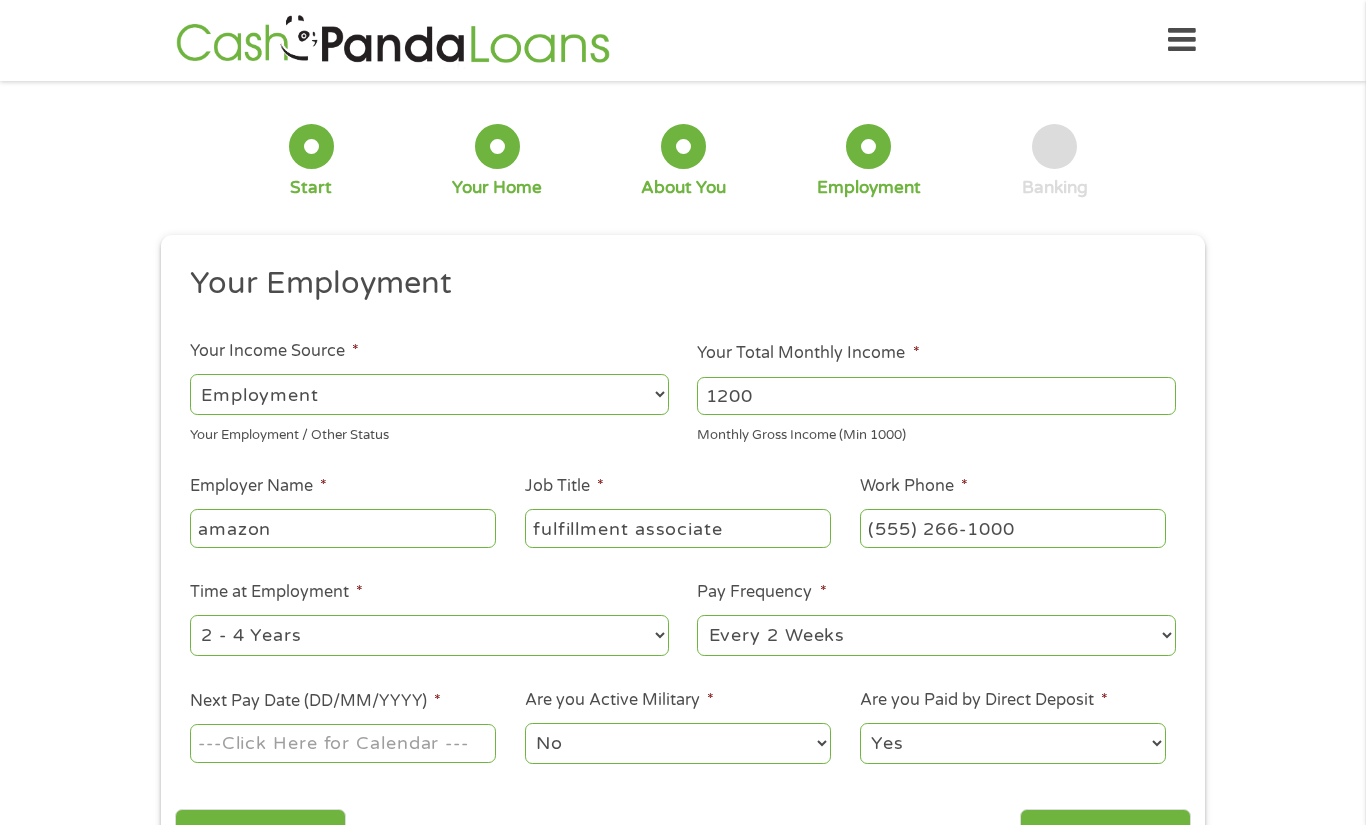 click on "--- CHOOSE ONE --- 1 YEAR OR LESS 1 - 2 YEARS 2 - 4 YEARS OVER 4 YEARS" at bounding box center [429, 635] 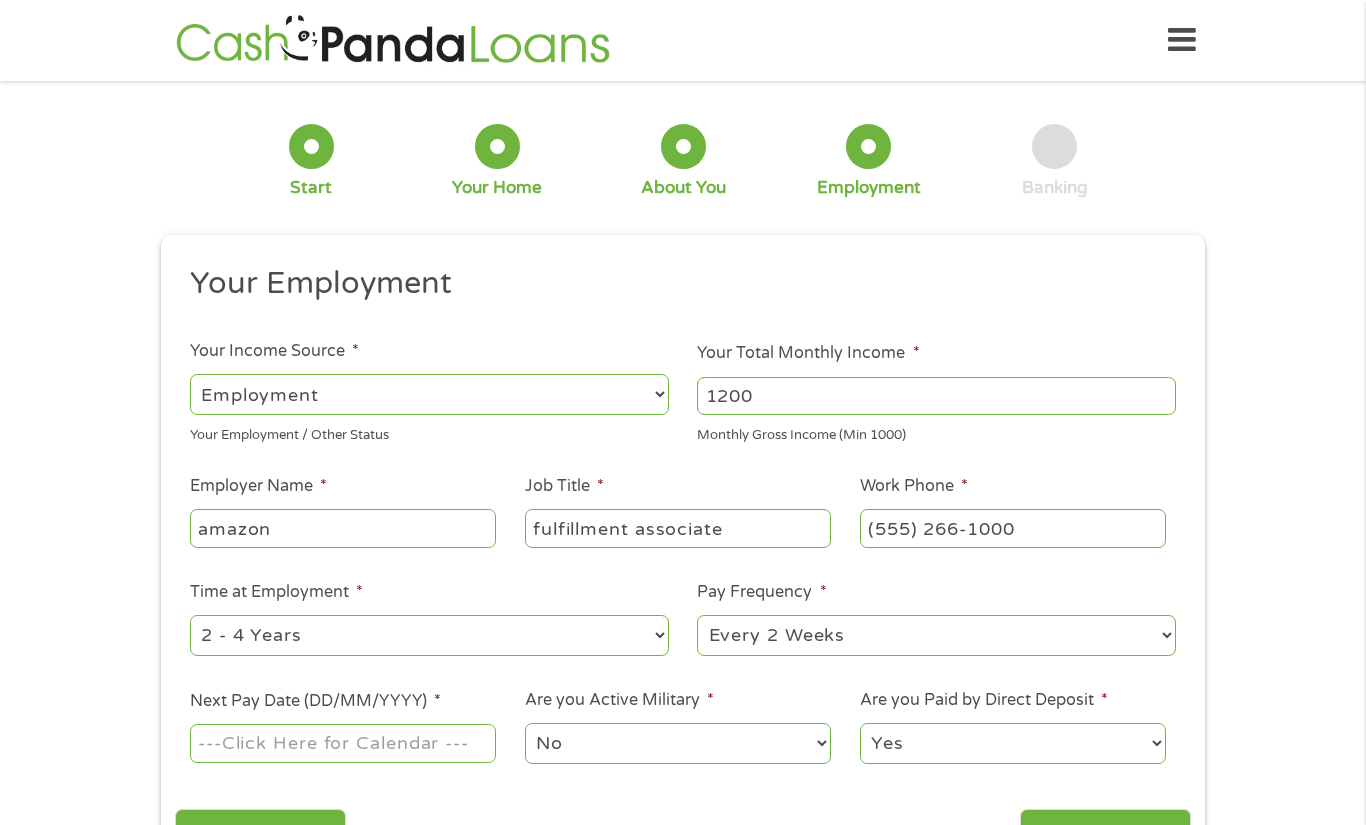 click on "--- CHOOSE ONE --- EVERY 2 WEEKS EVERY WEEK MONTHLY SEMI-MONTHLY" at bounding box center [936, 635] 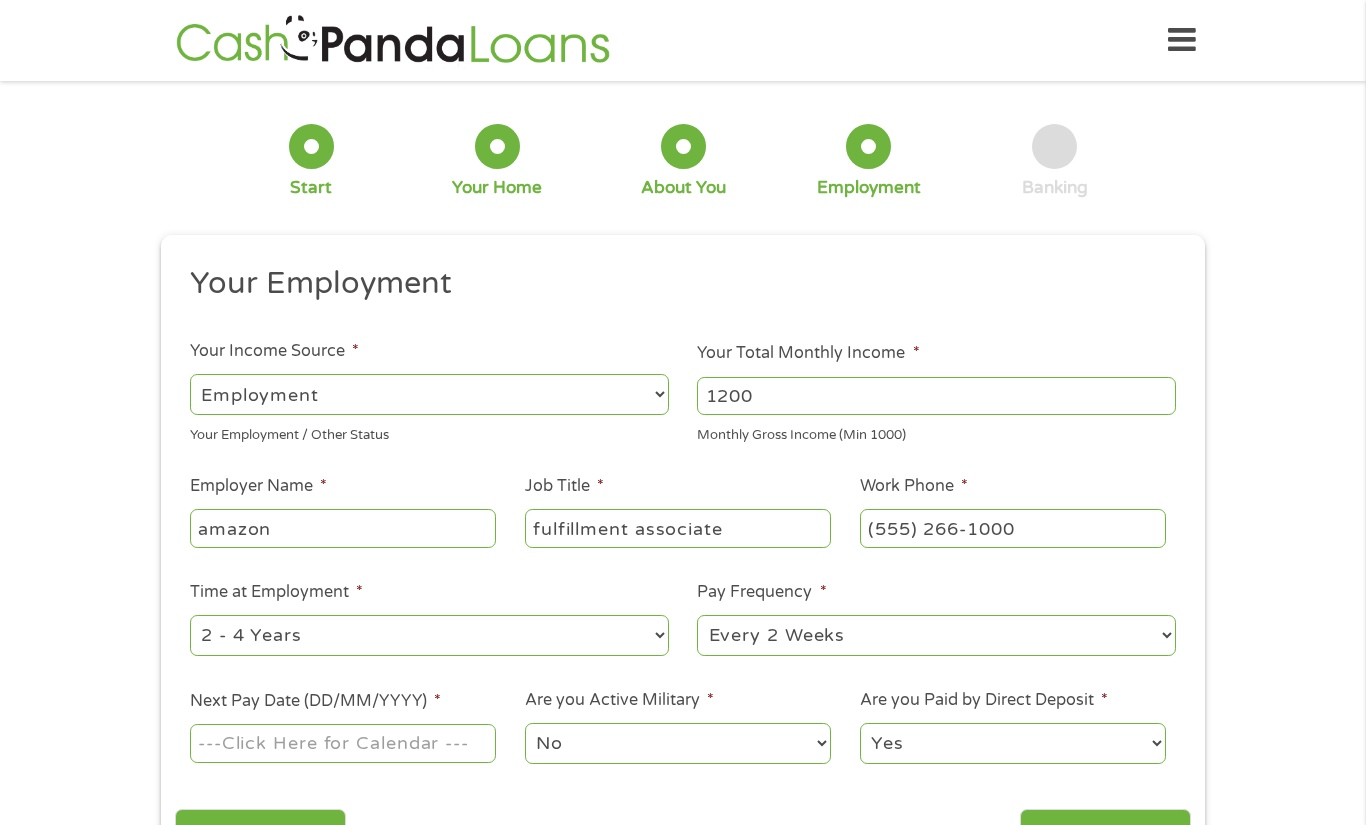 select on "weekly" 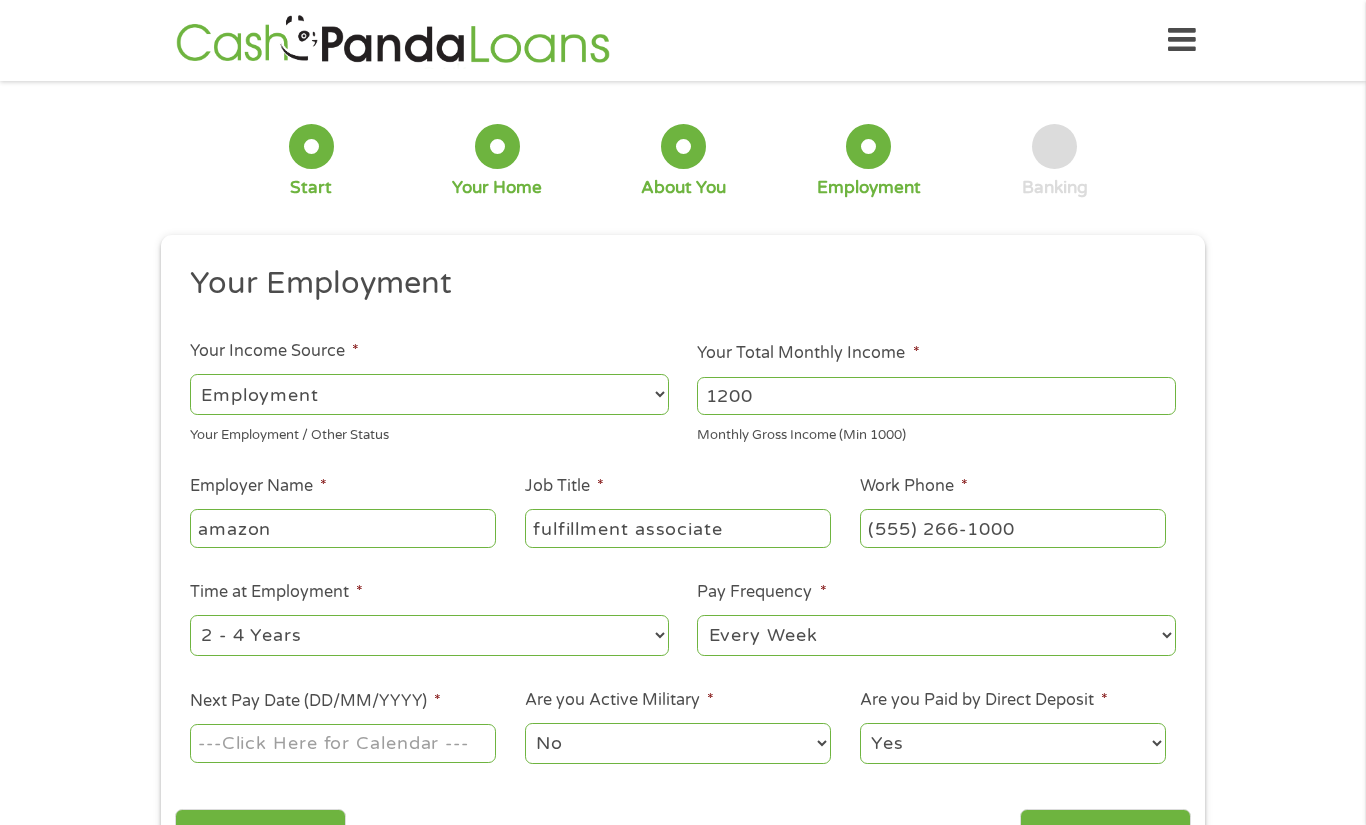 click on "--- CHOOSE ONE --- EVERY 2 WEEKS EVERY WEEK MONTHLY SEMI-MONTHLY" at bounding box center (936, 635) 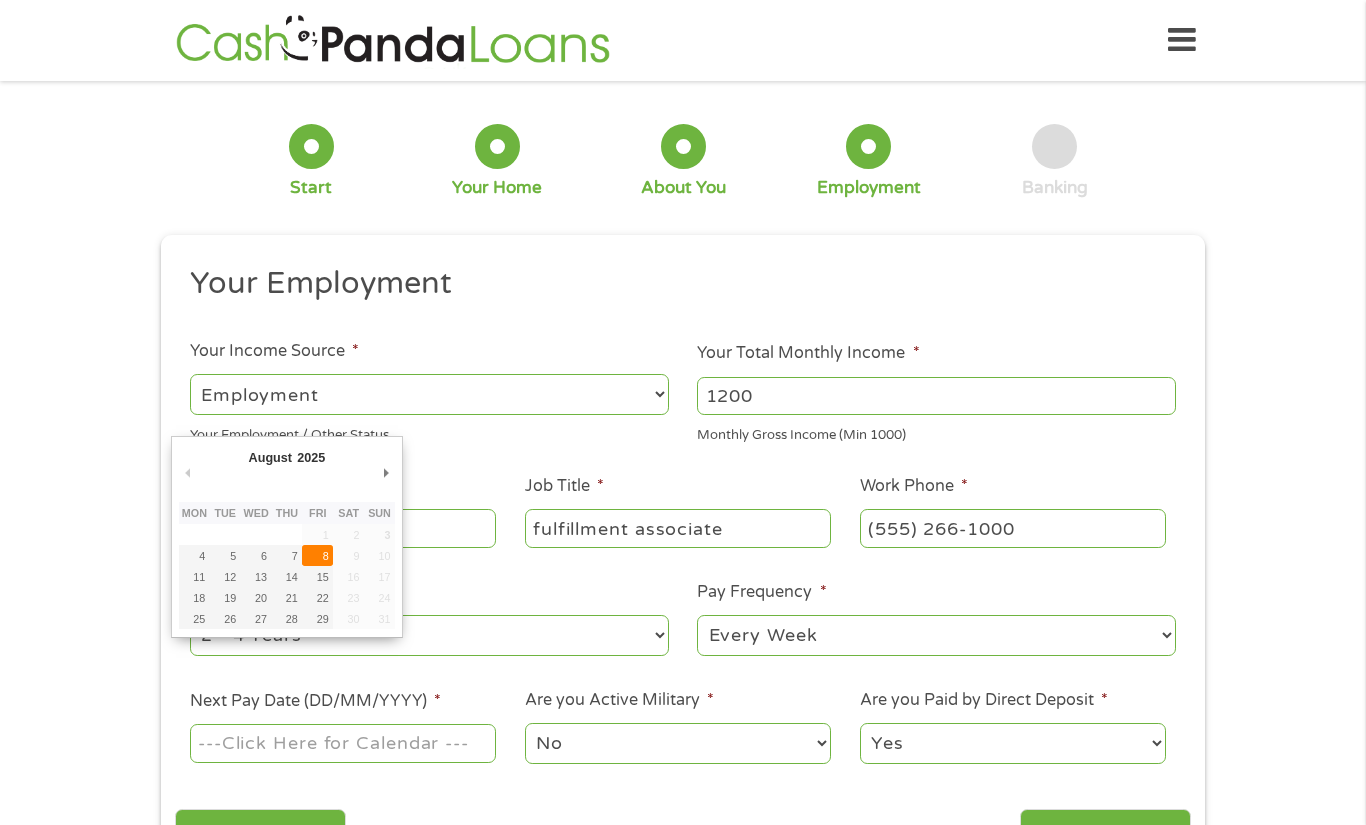 type on "08/08/2025" 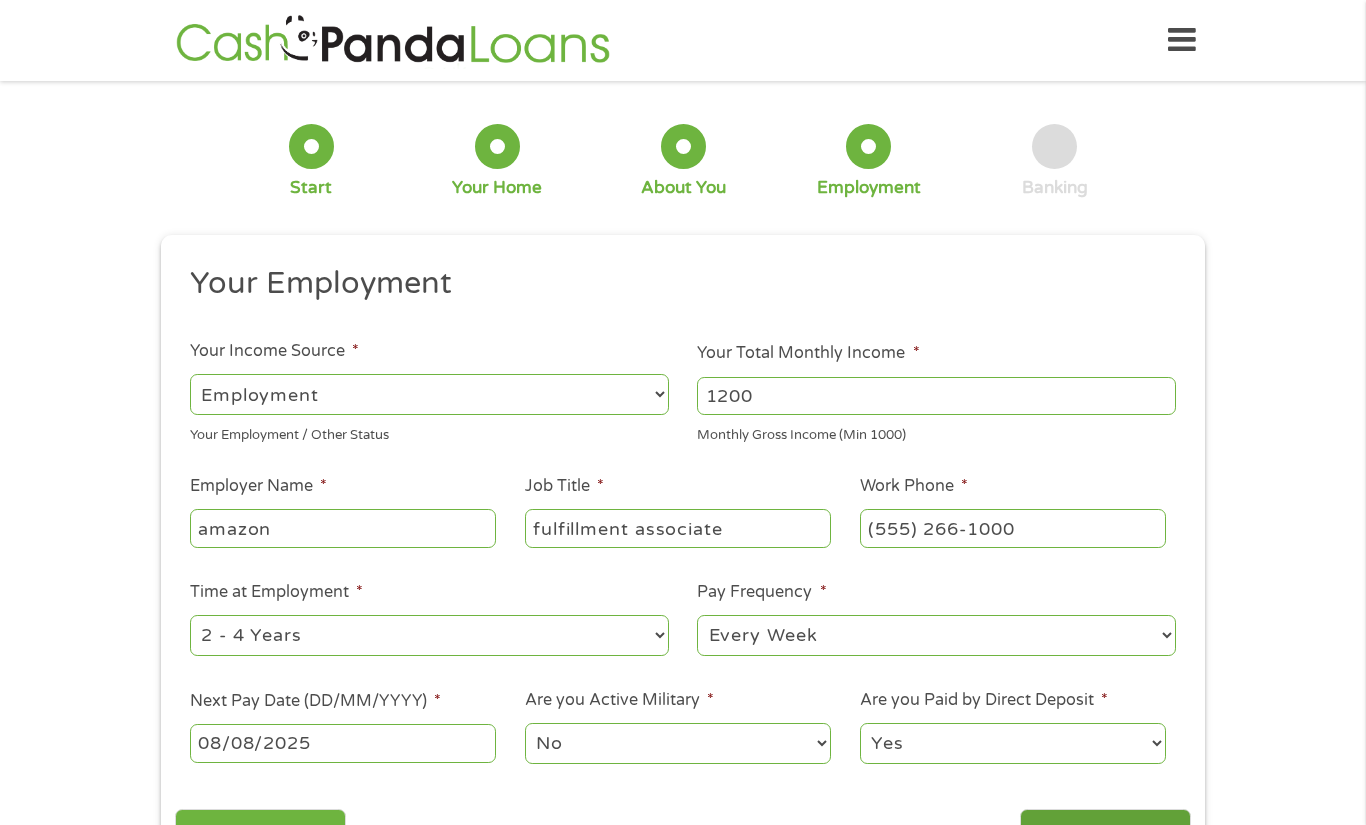 click on "Next" at bounding box center [1105, 833] 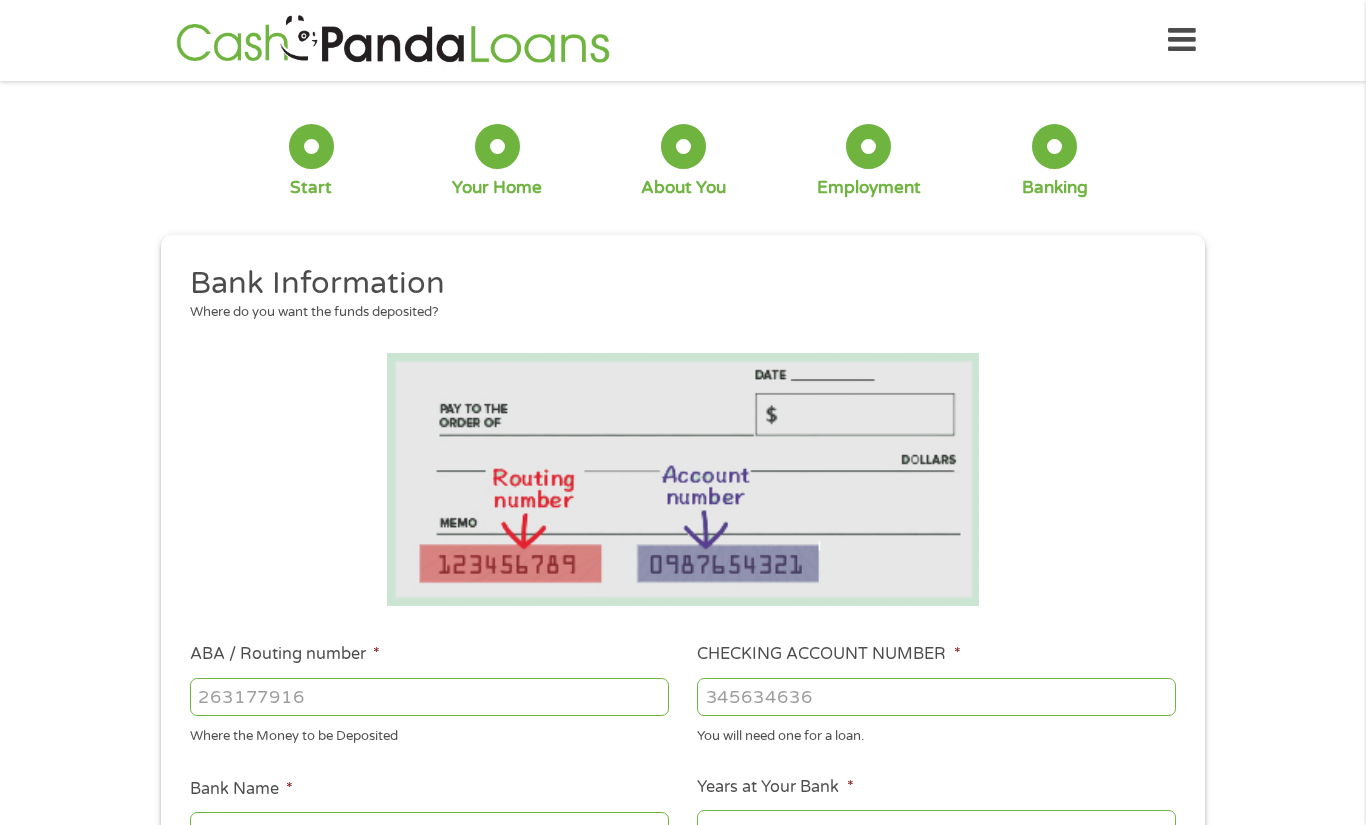 scroll, scrollTop: 8, scrollLeft: 8, axis: both 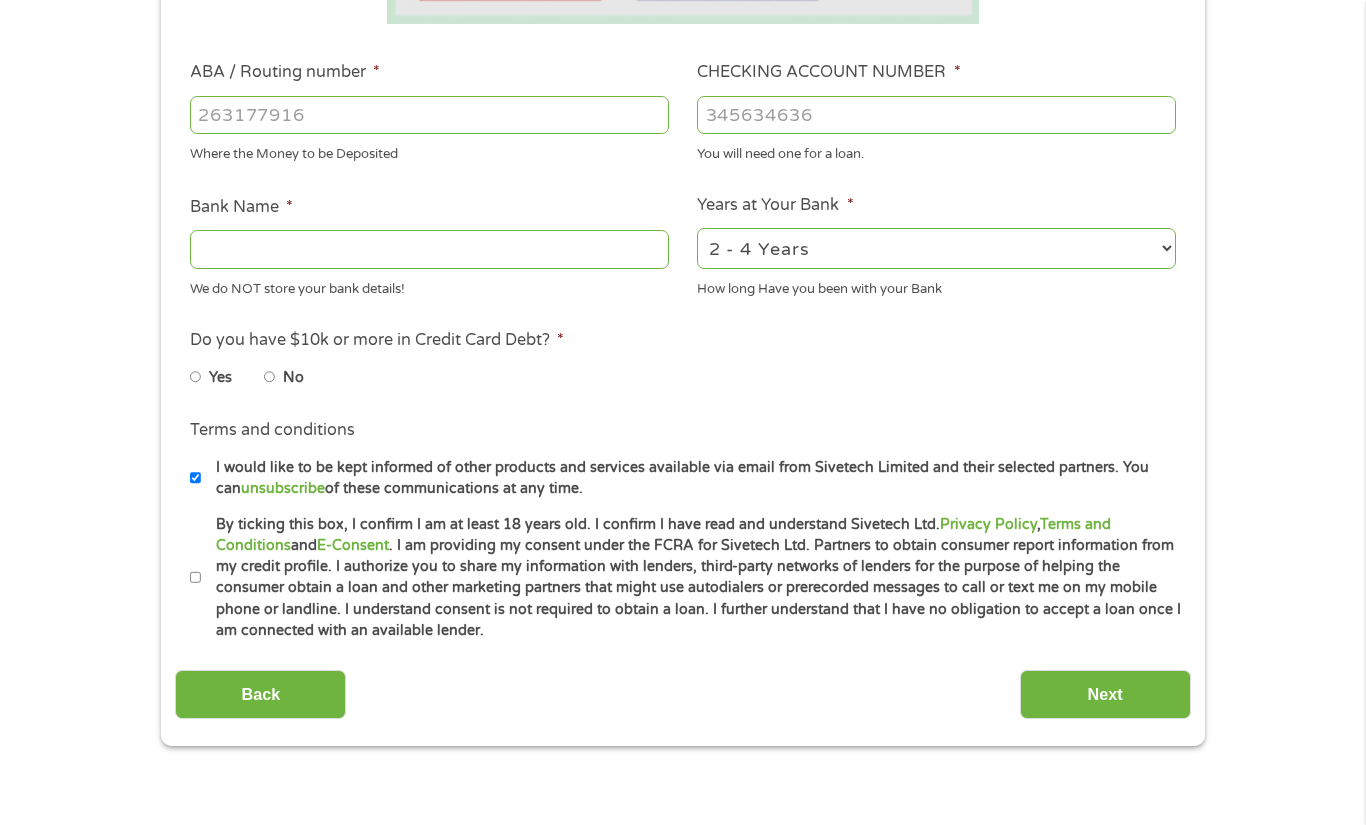 click on "ABA / ROUTING NUMBER *" at bounding box center (429, 115) 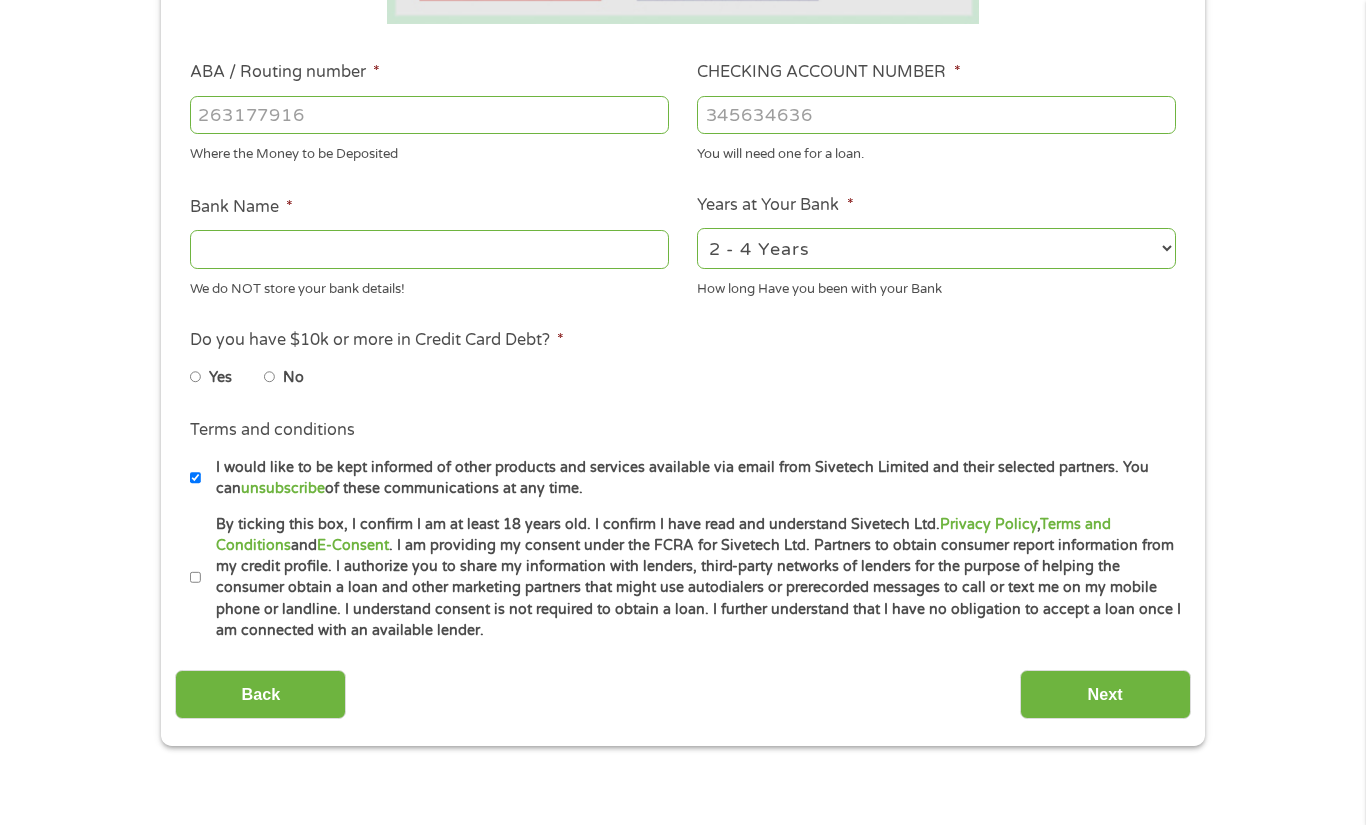 type on "[NUMBER]" 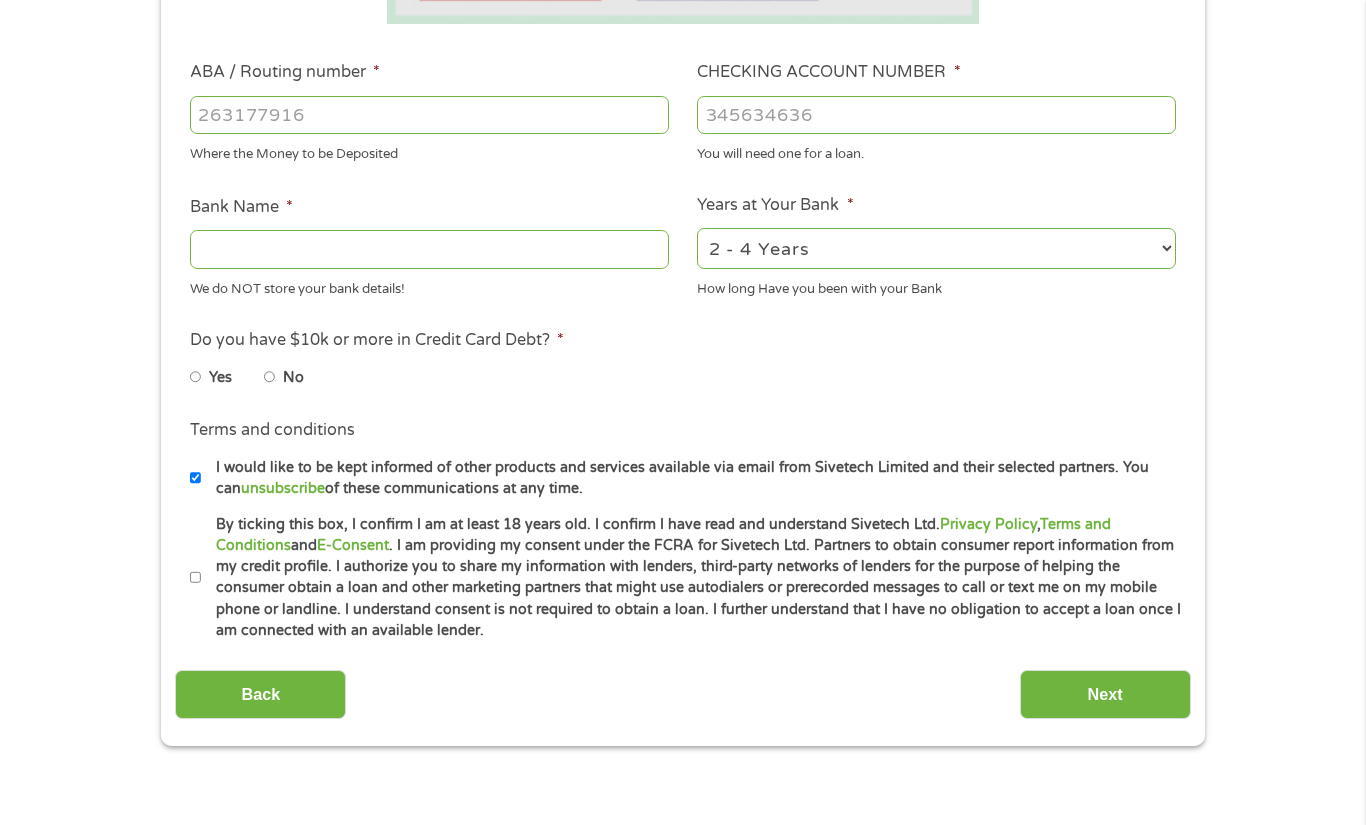 type on "[BANK NAME]" 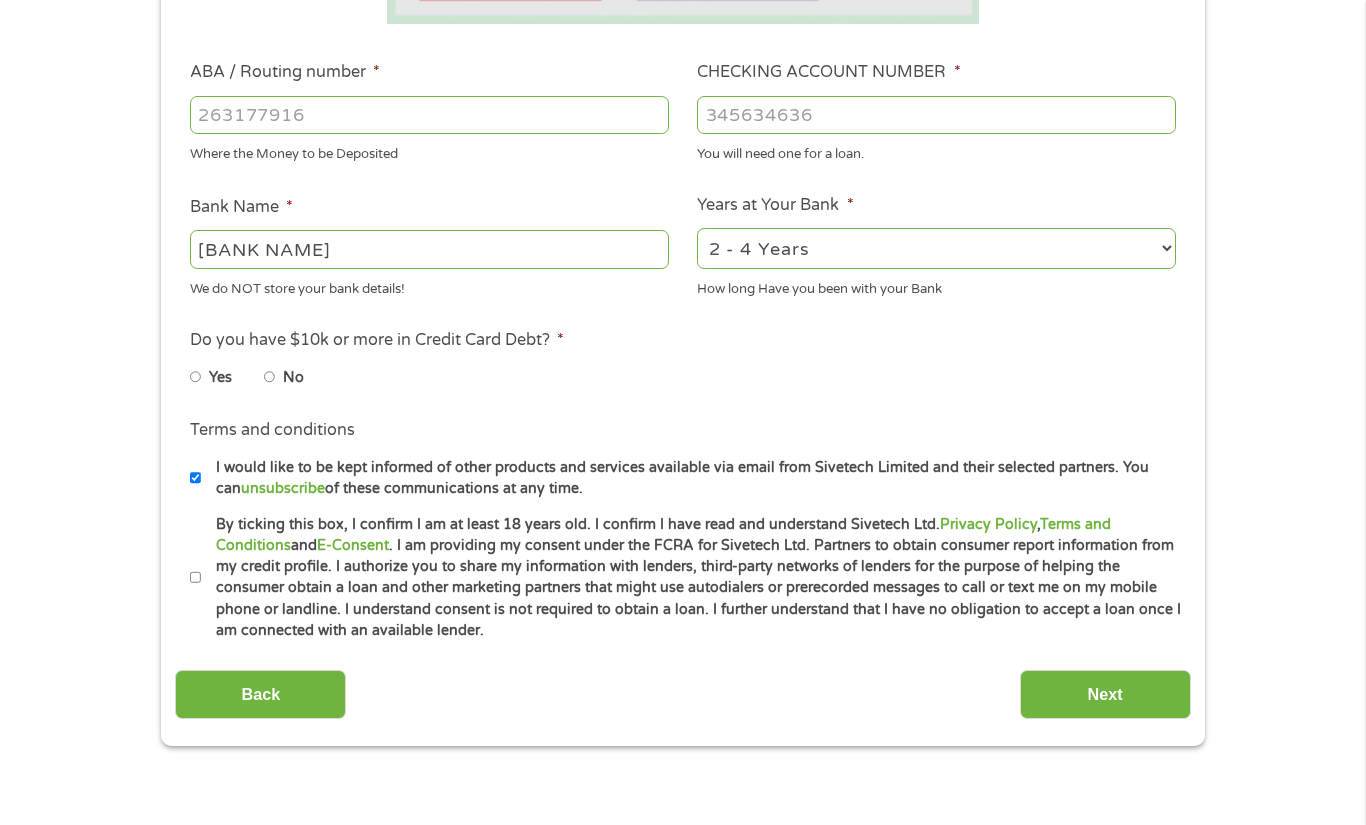 type on "[NUMBER]" 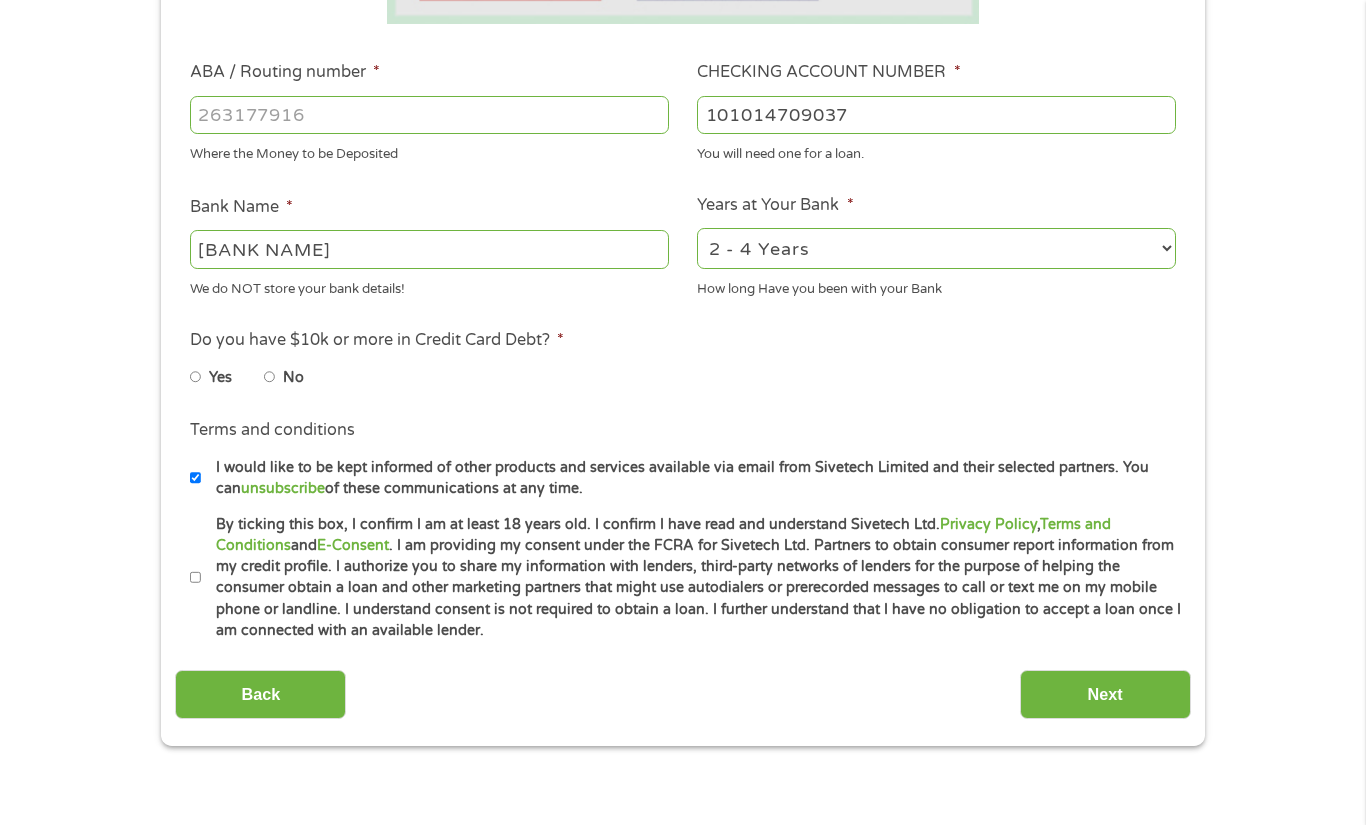 type on "101014709037" 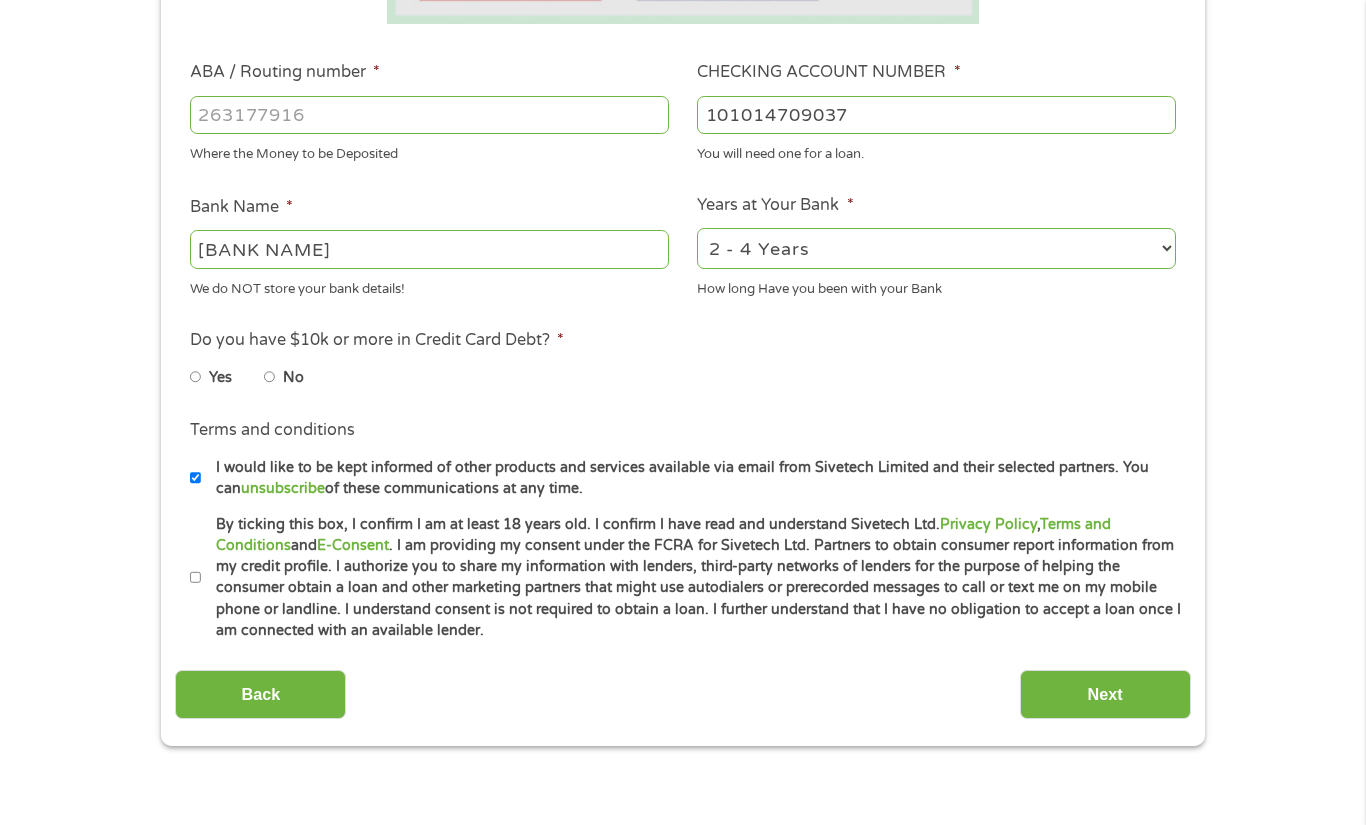 select on "60months" 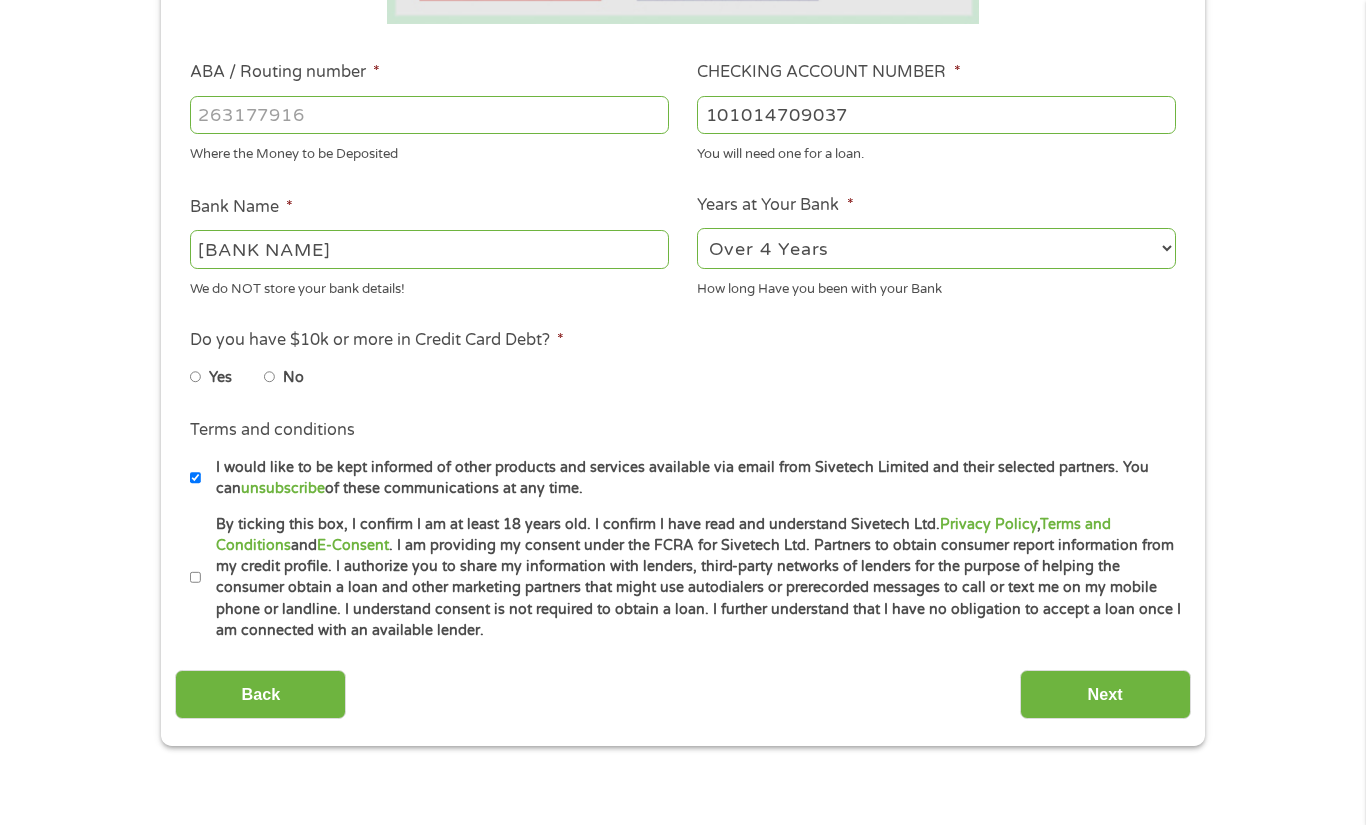 click on "2 - 4 Years 6 - 12 Months 1 - 2 Years Over 4 Years" at bounding box center [936, 248] 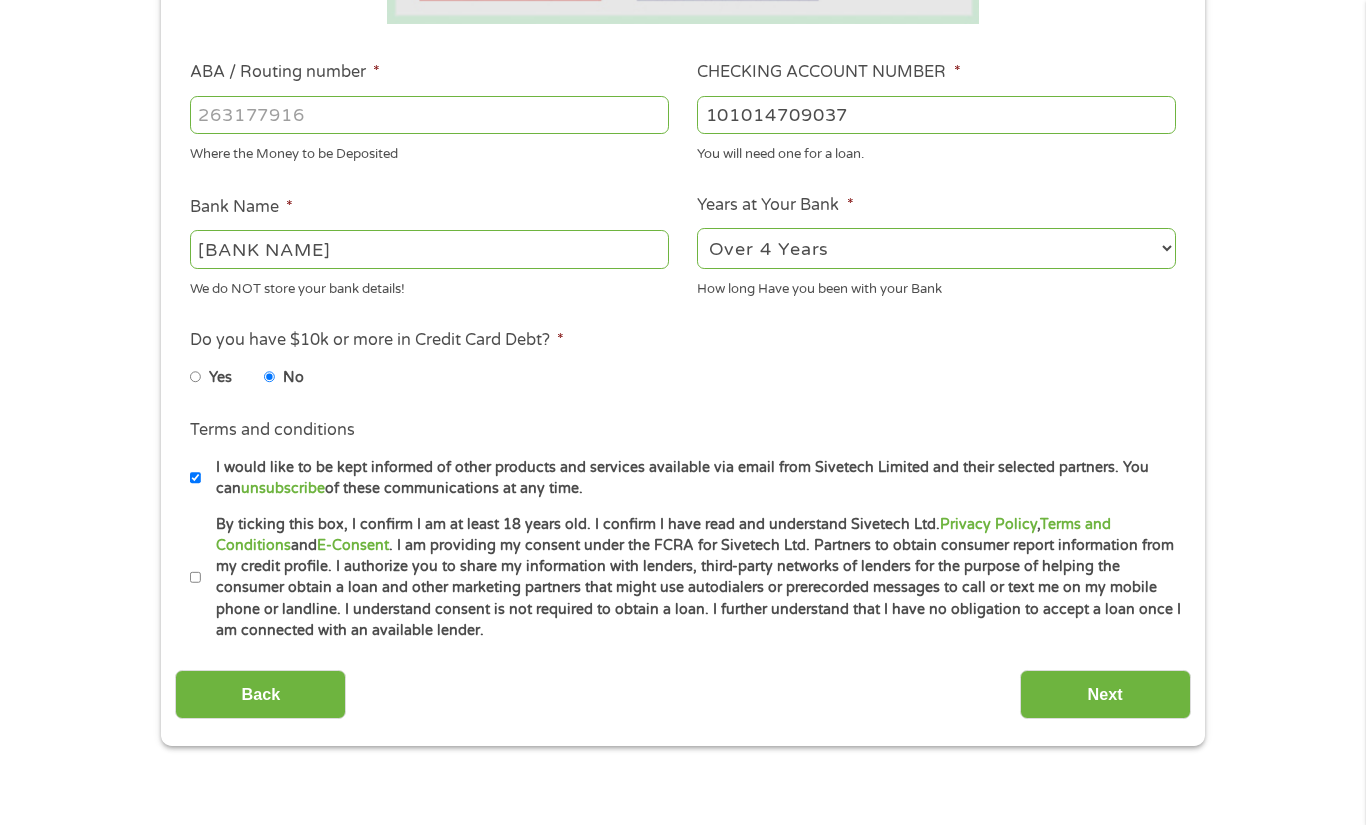 click on "By ticking this box, I confirm I am at least 18 years old. I confirm I have read and understand Sivetech Ltd.  Privacy Policy ,  Terms and Conditions  and  E-Consent . I am providing my consent under the FCRA for Sivetech Ltd. Partners to obtain consumer report information from my credit profile. I authorize you to share my information with lenders, third-party networks of lenders for the purpose of helping the consumer obtain a loan and other marketing partners that might use autodialers or prerecorded messages to call or text me on my mobile phone or landline. I understand consent is not required to obtain a loan. I further understand that I have no obligation to accept a loan once I am connected with an available lender." at bounding box center (196, 578) 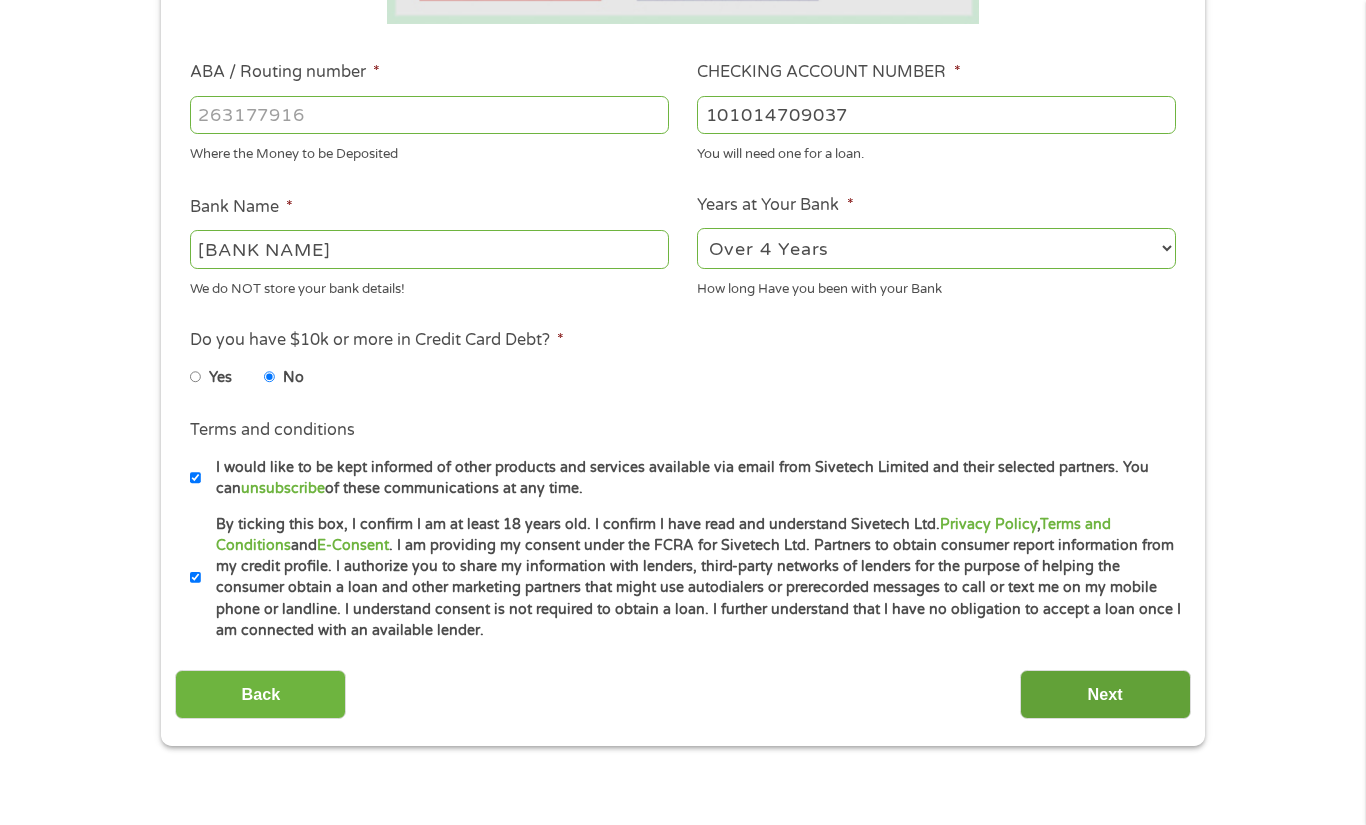 click on "Next" at bounding box center (1105, 694) 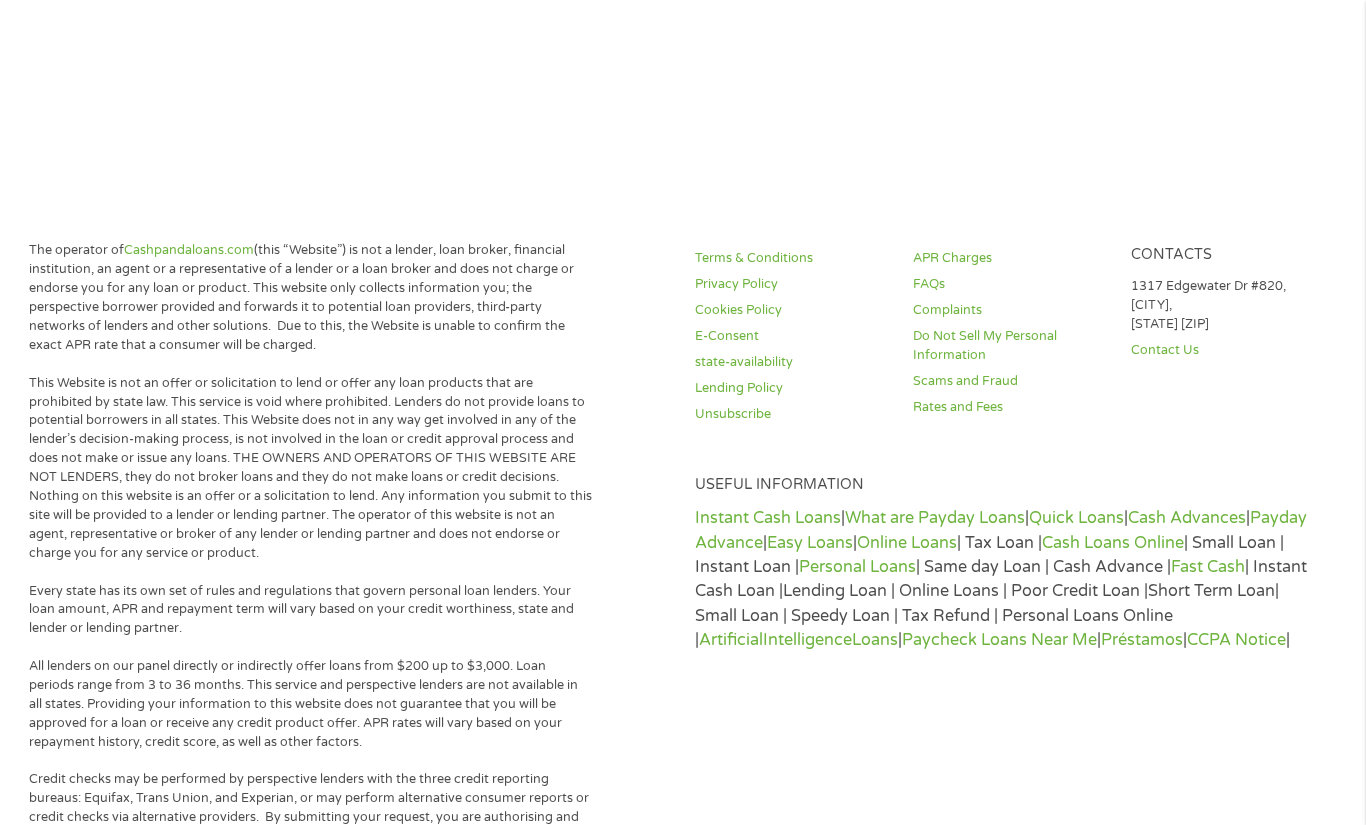 scroll, scrollTop: 8, scrollLeft: 8, axis: both 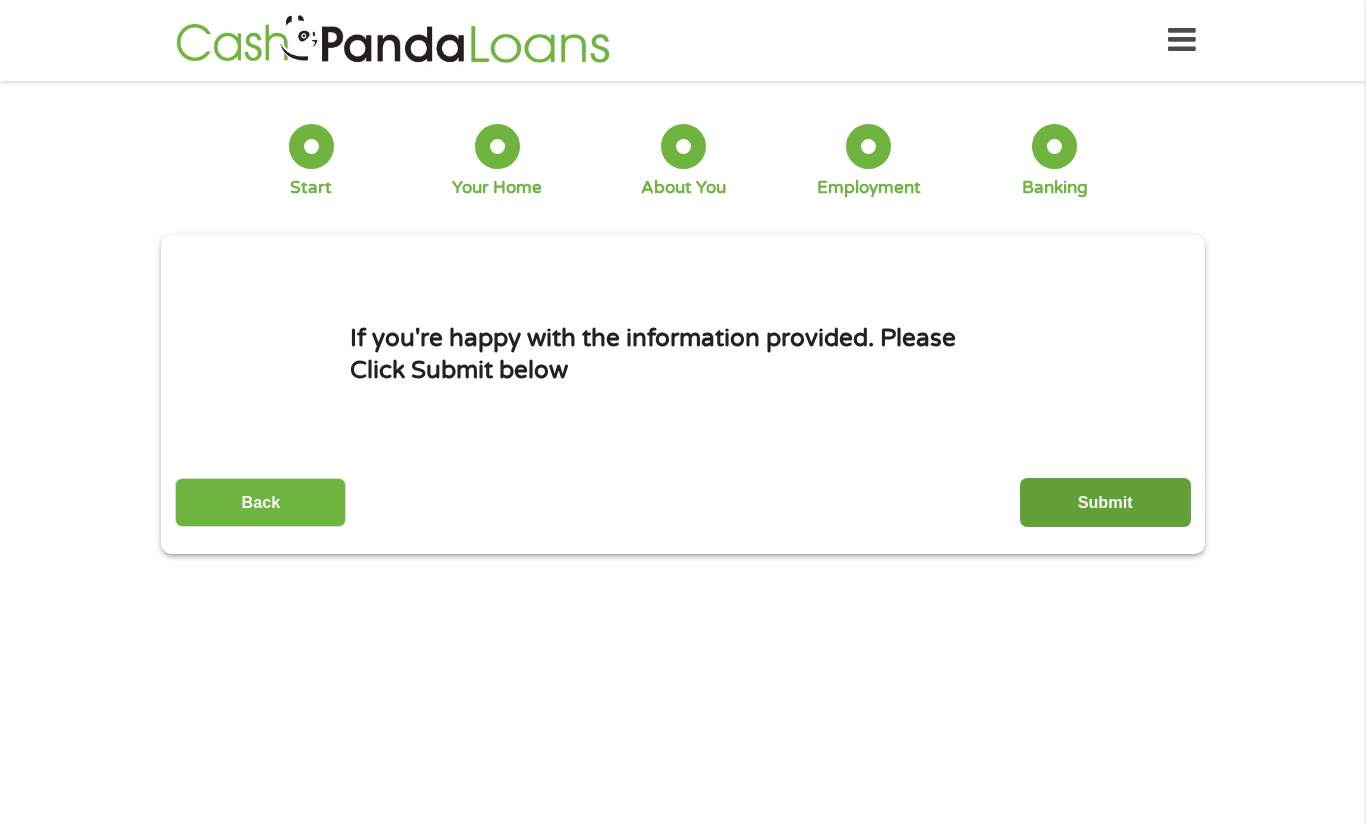 click on "Submit" at bounding box center (1105, 502) 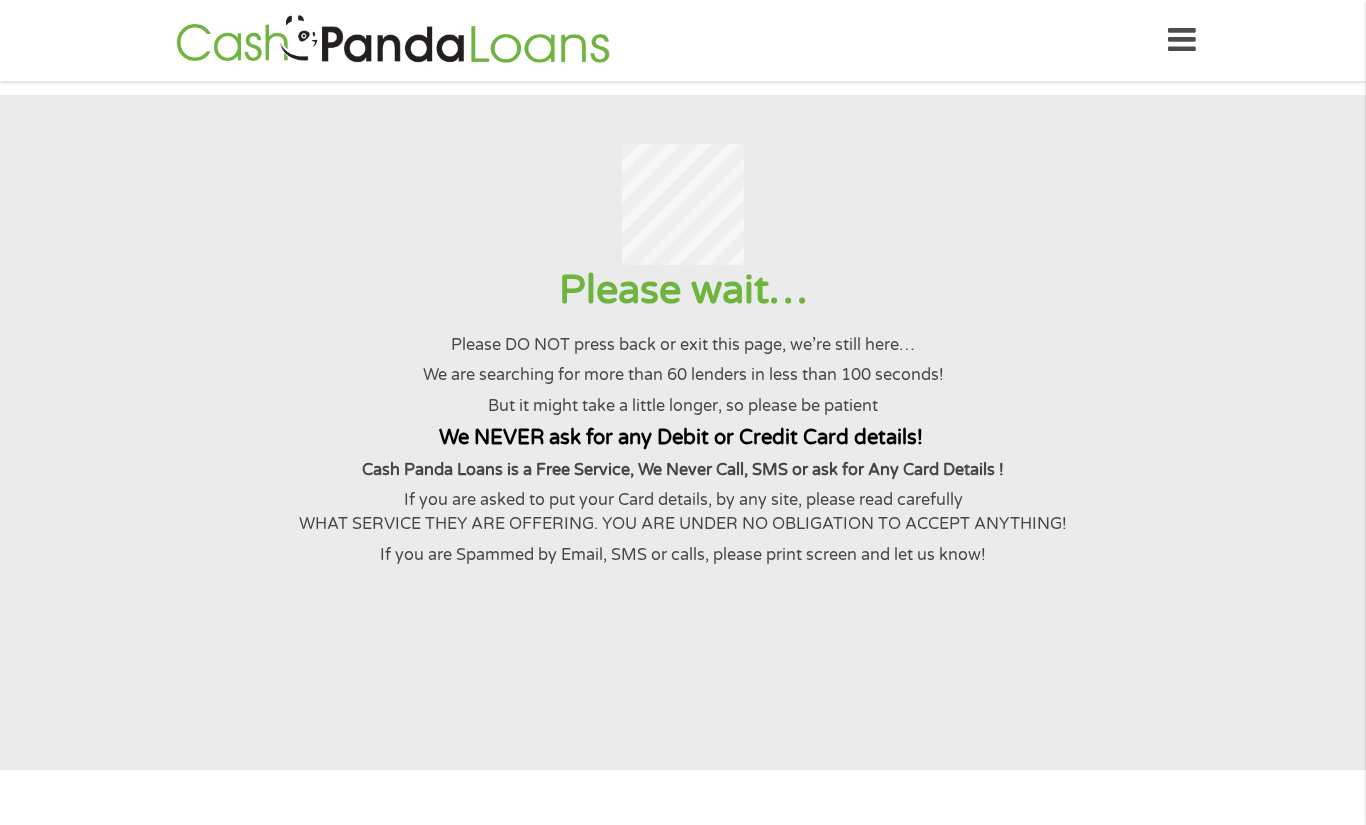click on "If you are asked to put your Card details, by any site, please read carefully  what service they are offering.  You are under No Obligation to accept anything!" at bounding box center (682, 512) 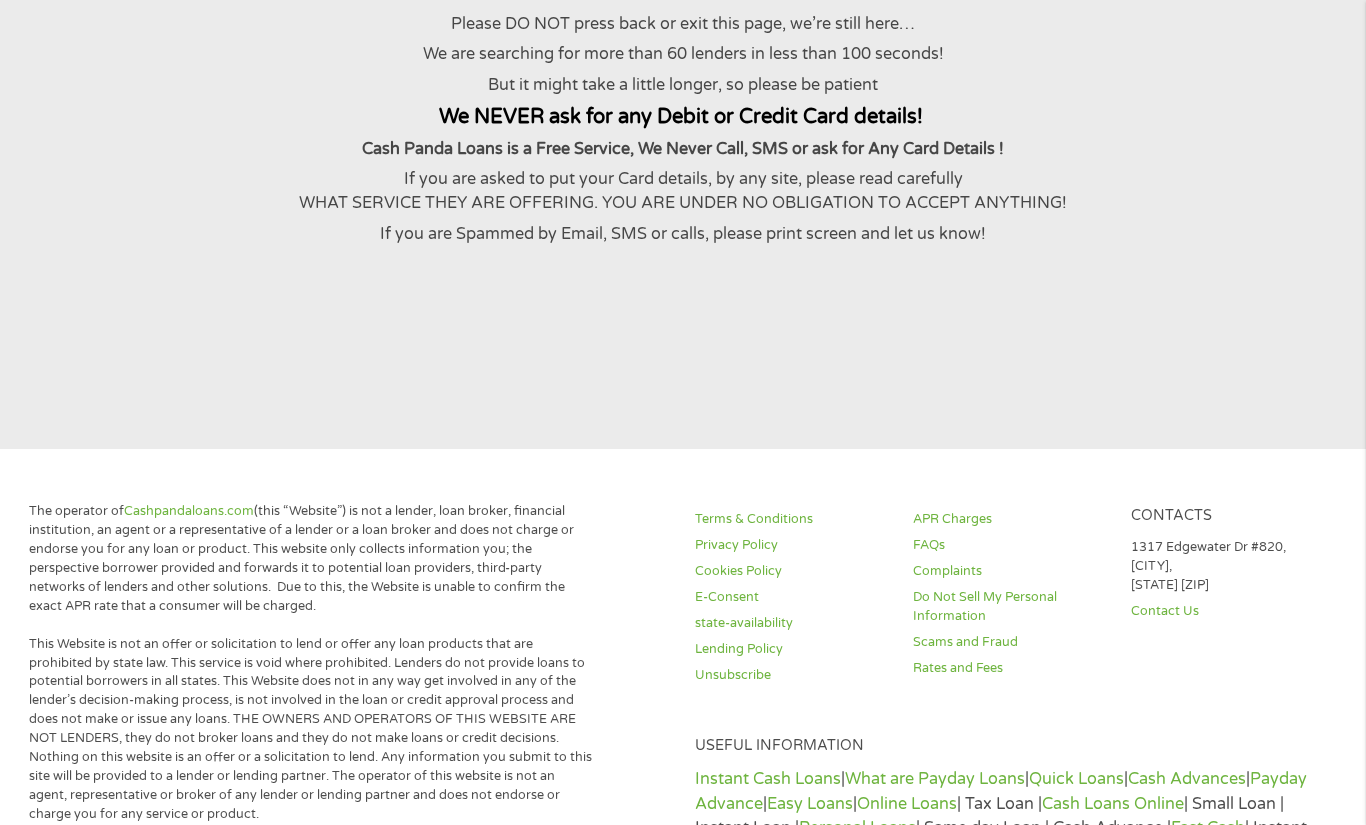 scroll, scrollTop: 318, scrollLeft: 0, axis: vertical 